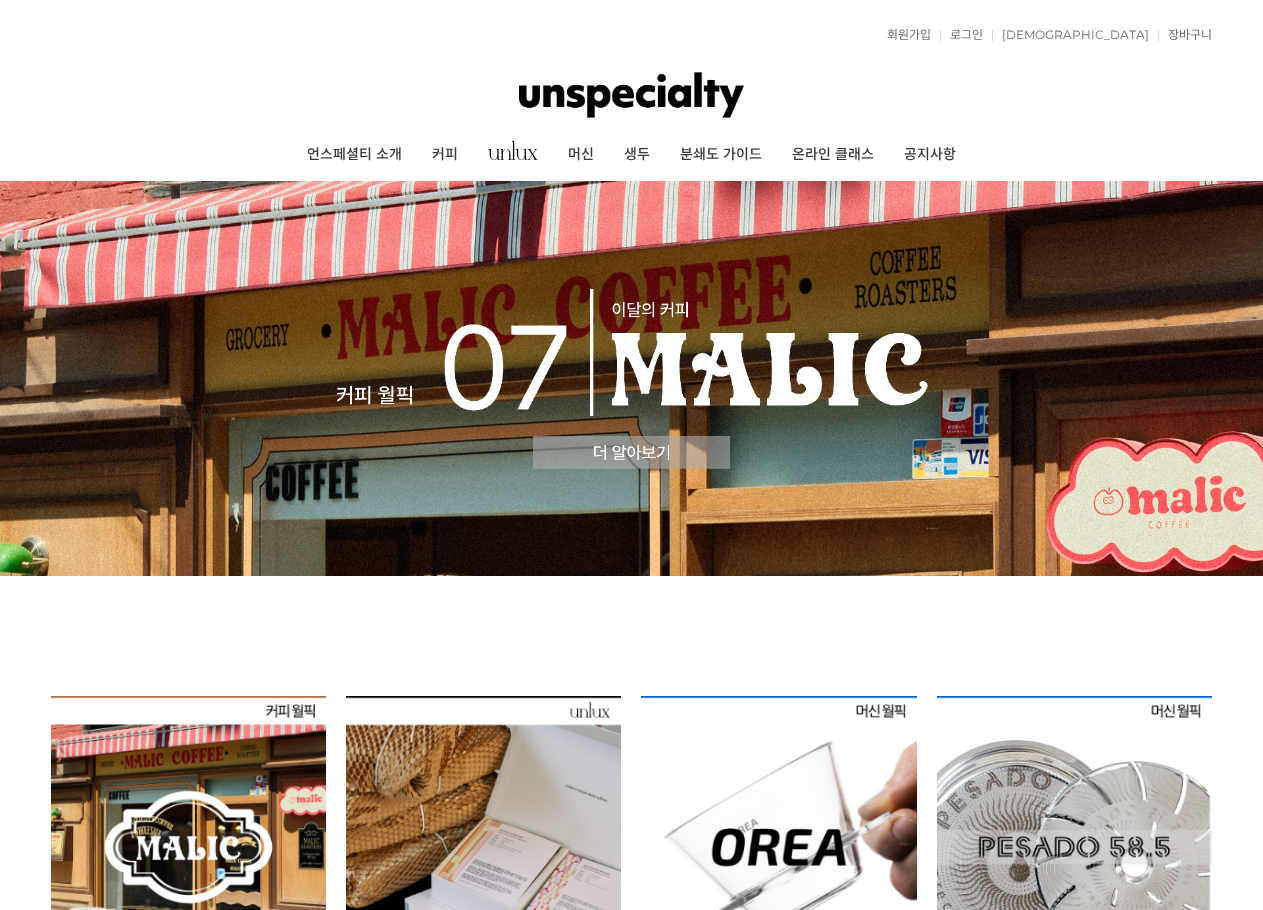 scroll, scrollTop: 0, scrollLeft: 0, axis: both 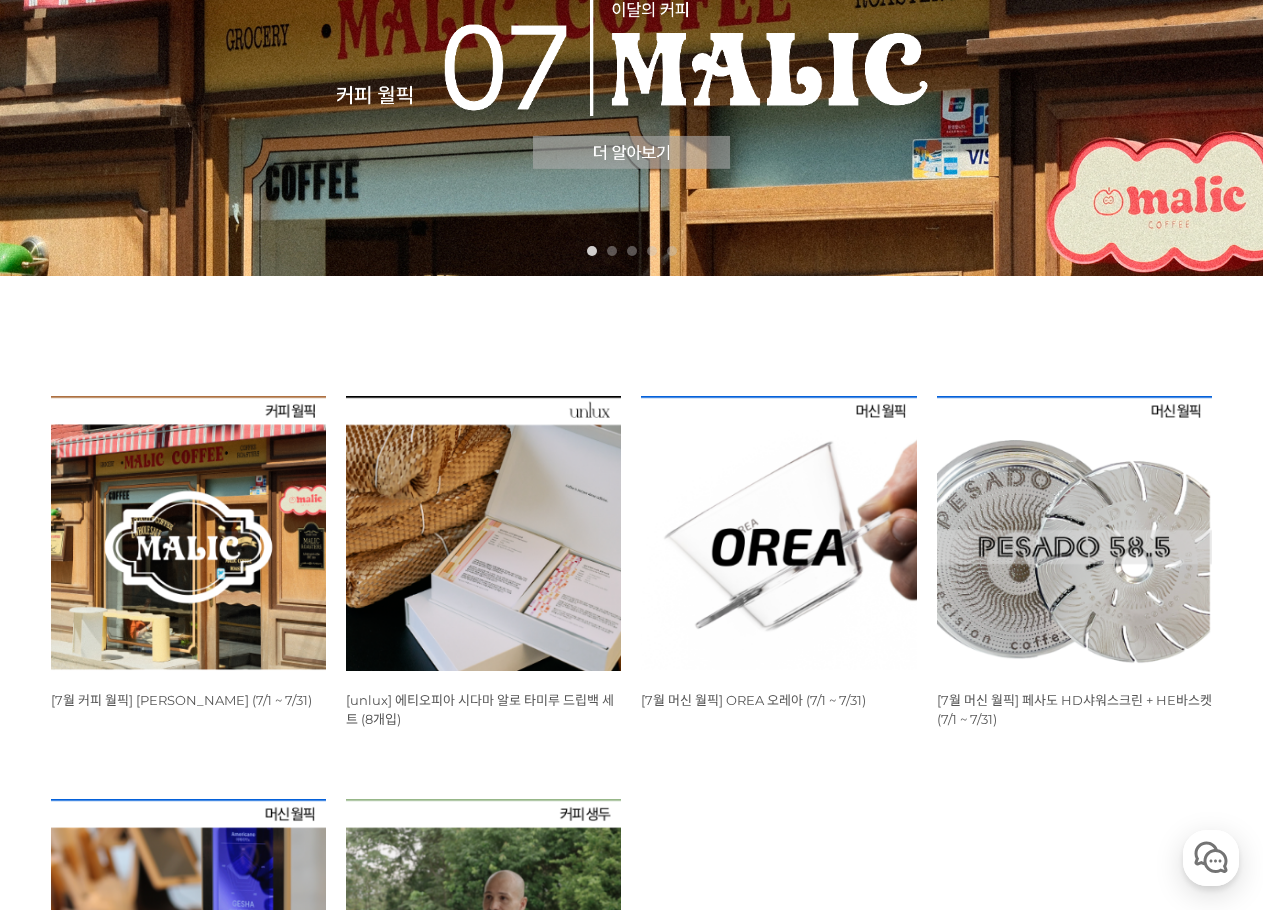 click at bounding box center [188, 533] 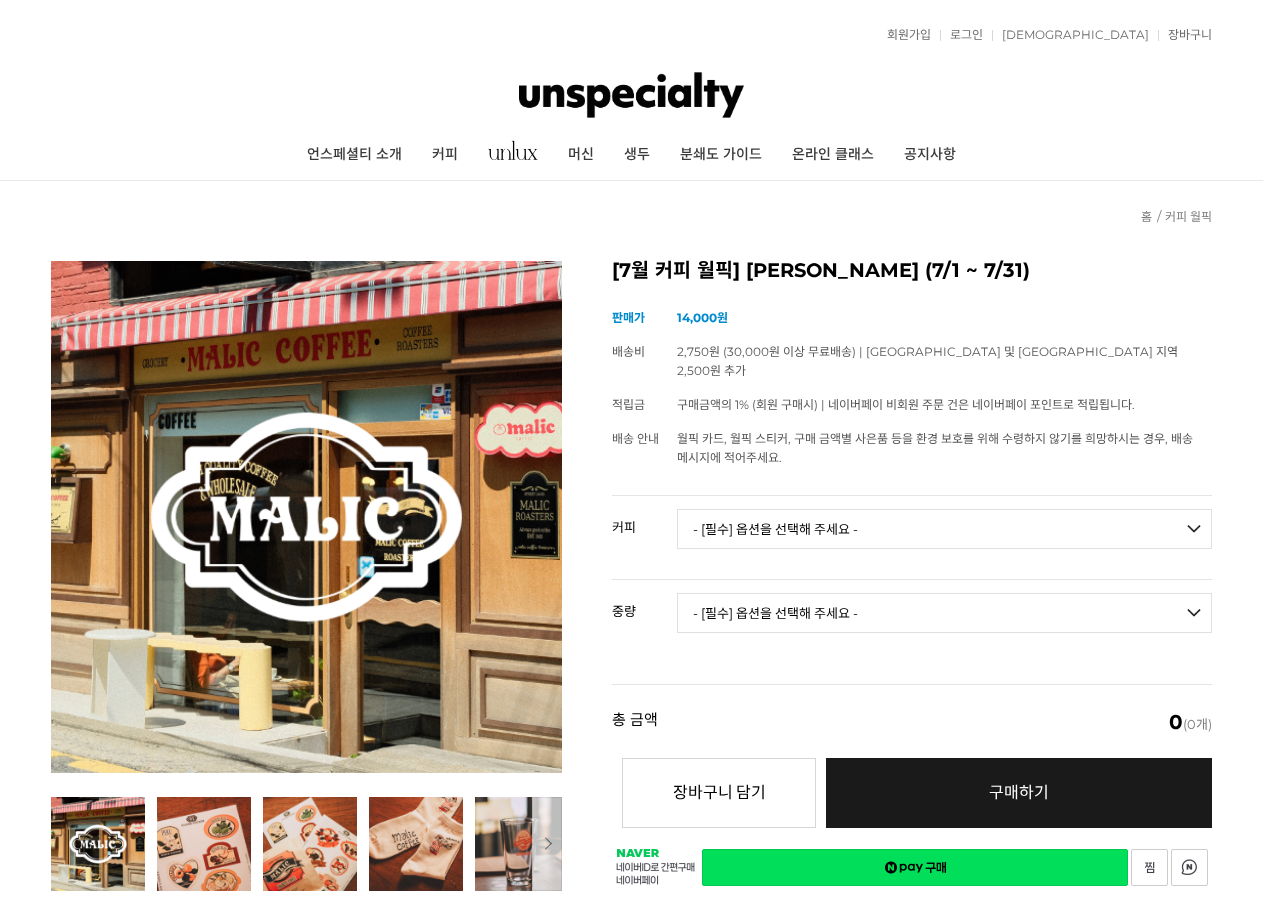 scroll, scrollTop: 700, scrollLeft: 0, axis: vertical 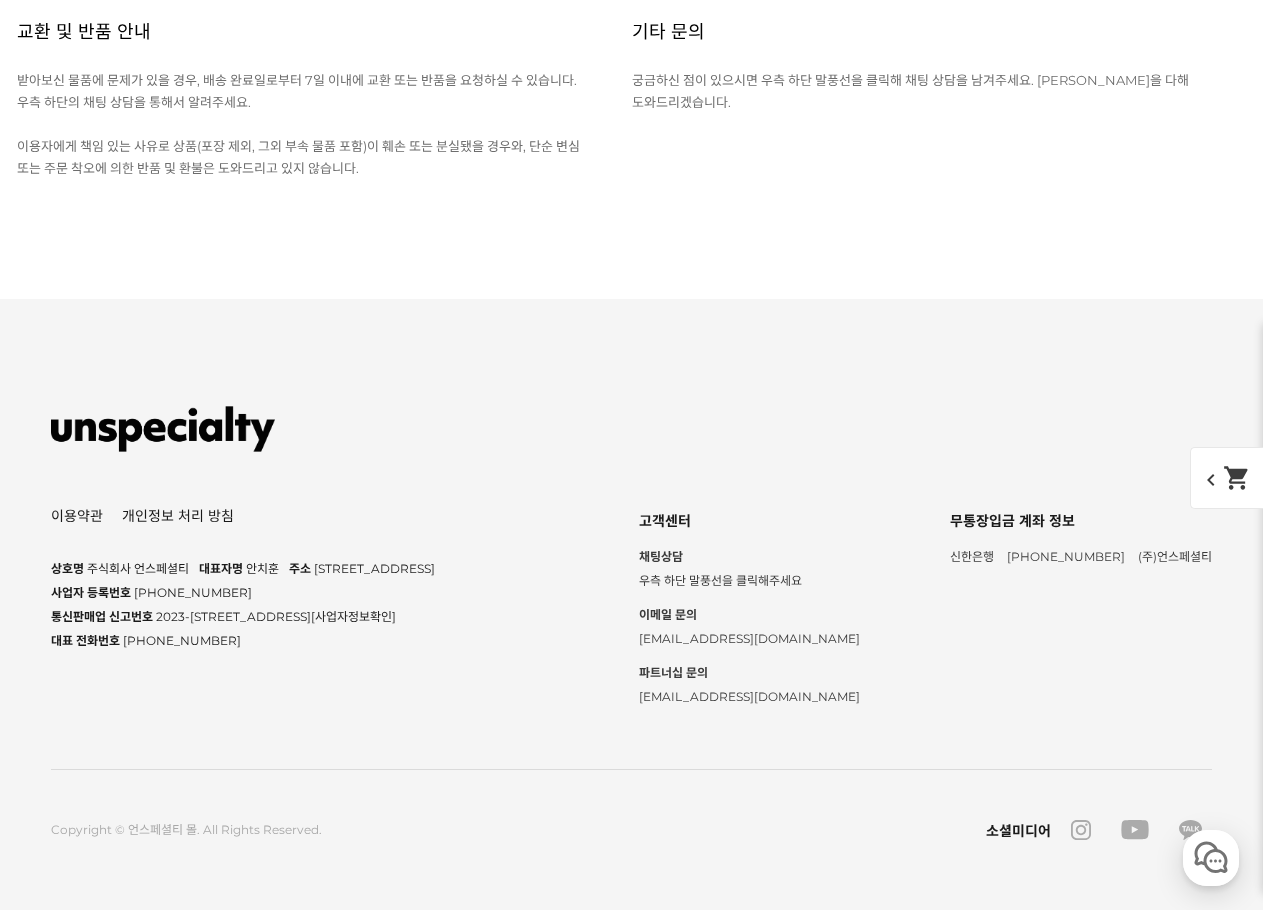 click on "[이 가격에 이 맛?? 이게 맞나요???] 에티오피아 알로 타미루 무라고 74158 클래식 워시드" at bounding box center (527, -1961) 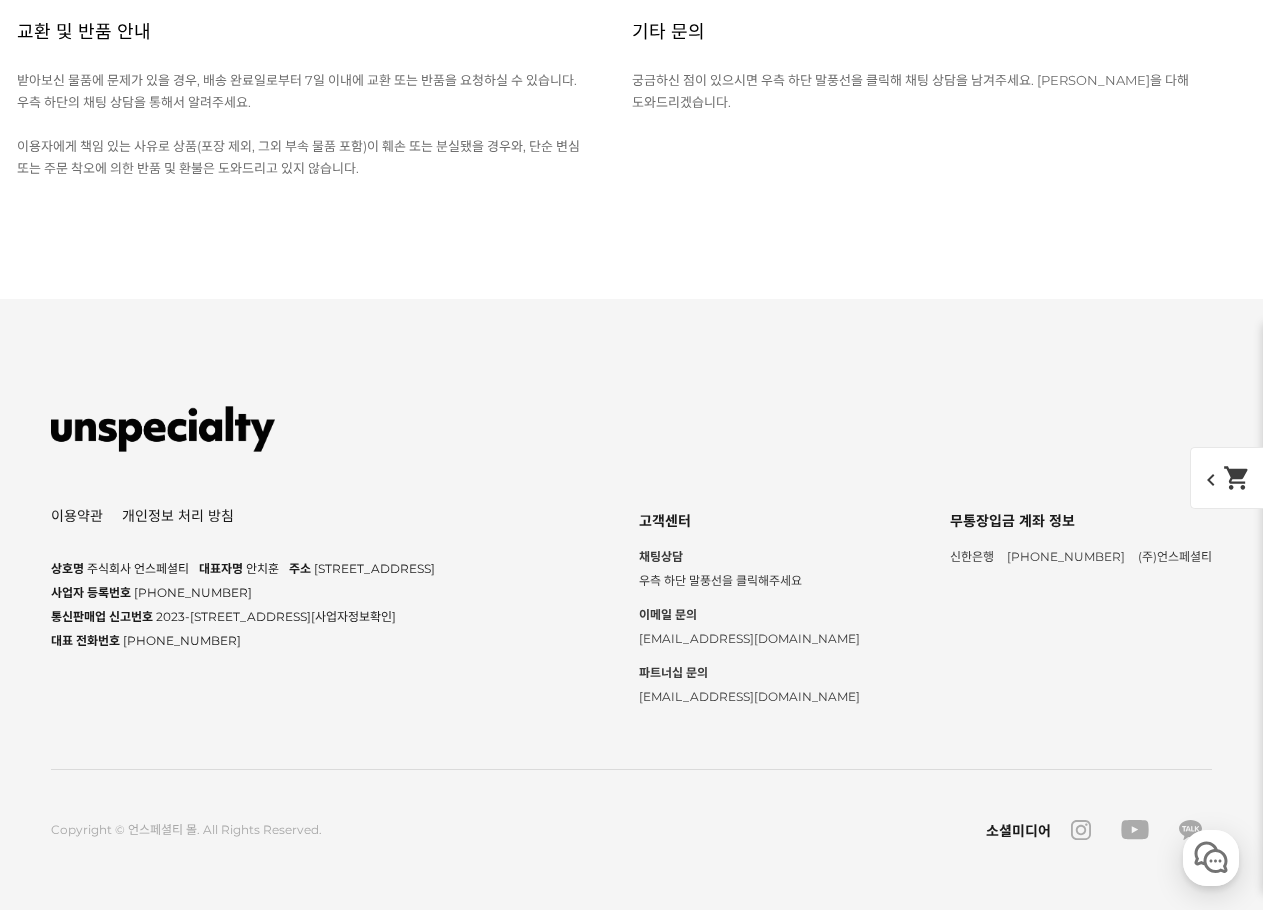 scroll, scrollTop: 41983, scrollLeft: 0, axis: vertical 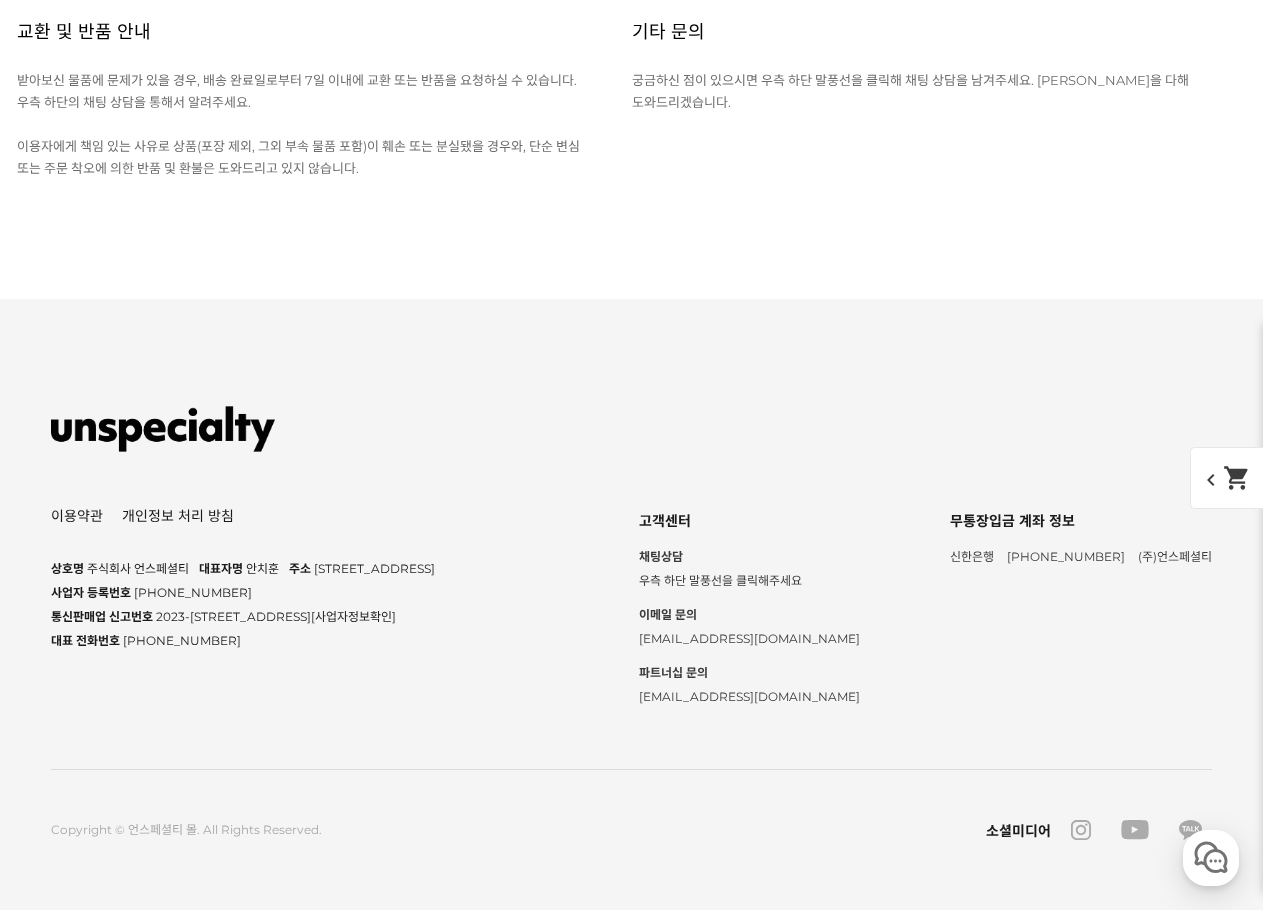 click on "[PERSON_NAME]는 이번이 두번째 월픽인데 스페셜커피를
되게 좋아하고 즐기지만 가끔은 이렇게 블렌드 커피도
데..." at bounding box center (426, -1886) 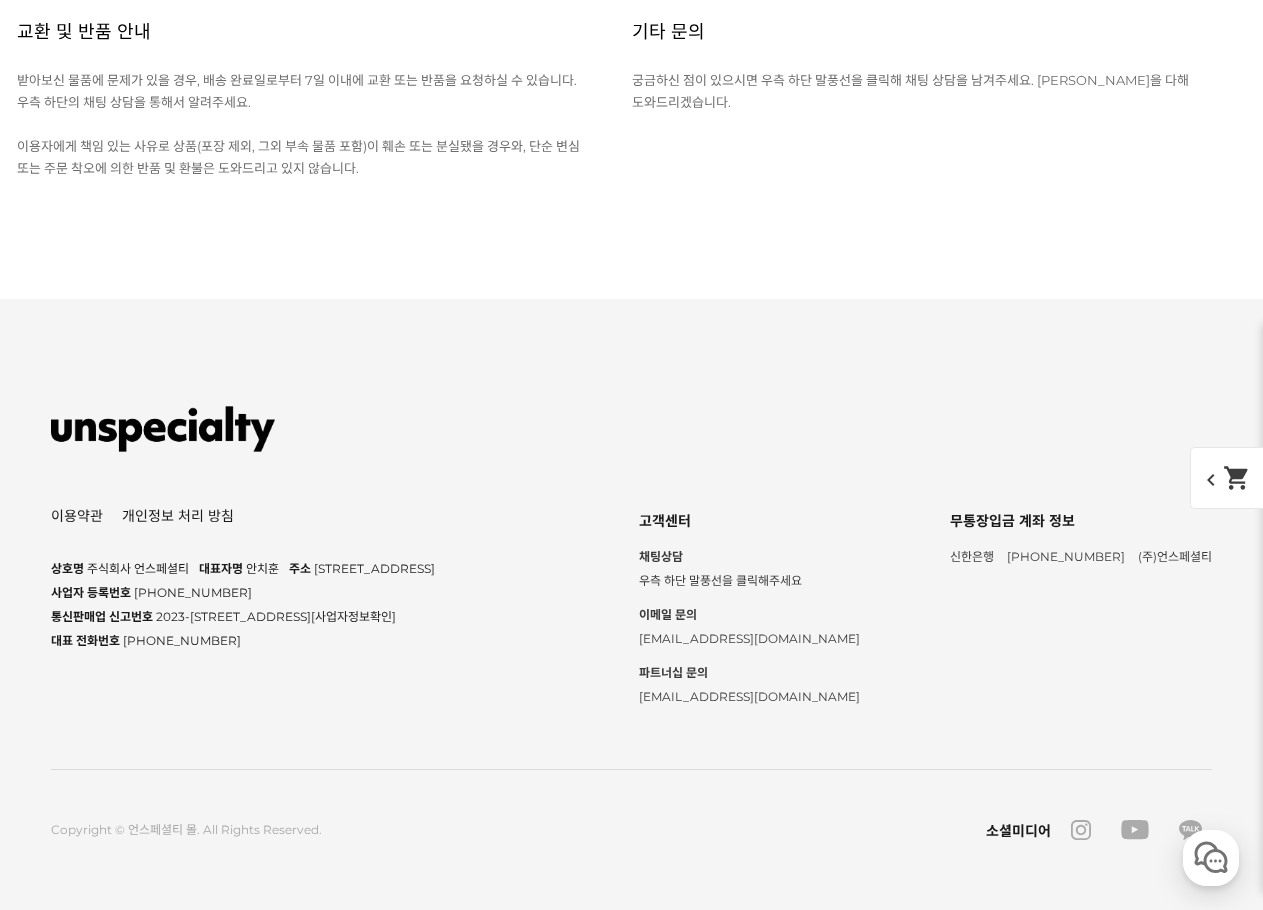 click on "[PERSON_NAME]는 이번이 두번째 월픽인데 스페셜커피를
되게 좋아하고 즐기지만 가끔은 이렇게 블렌드 커피도
데..." at bounding box center [527, -2305] 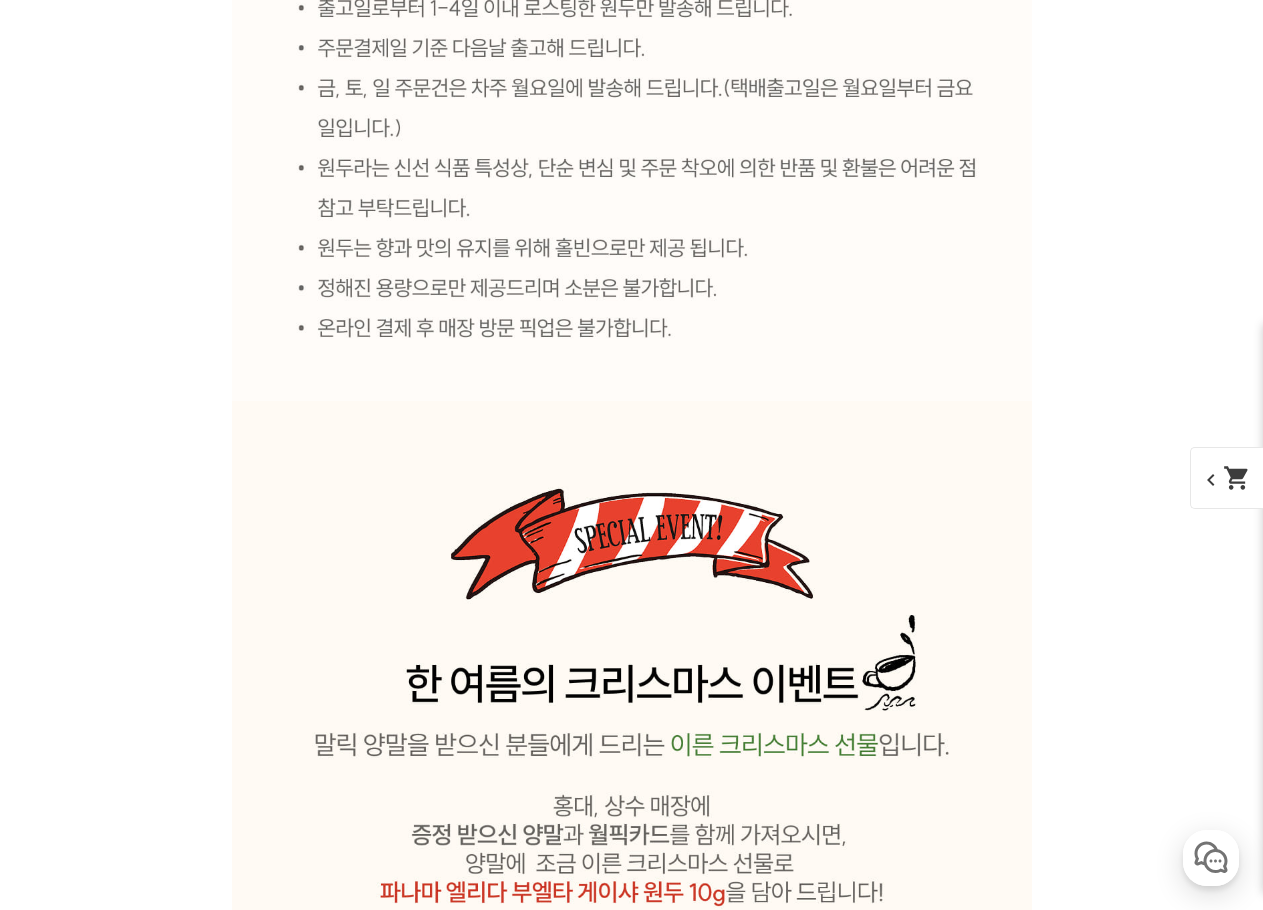 scroll, scrollTop: 10483, scrollLeft: 0, axis: vertical 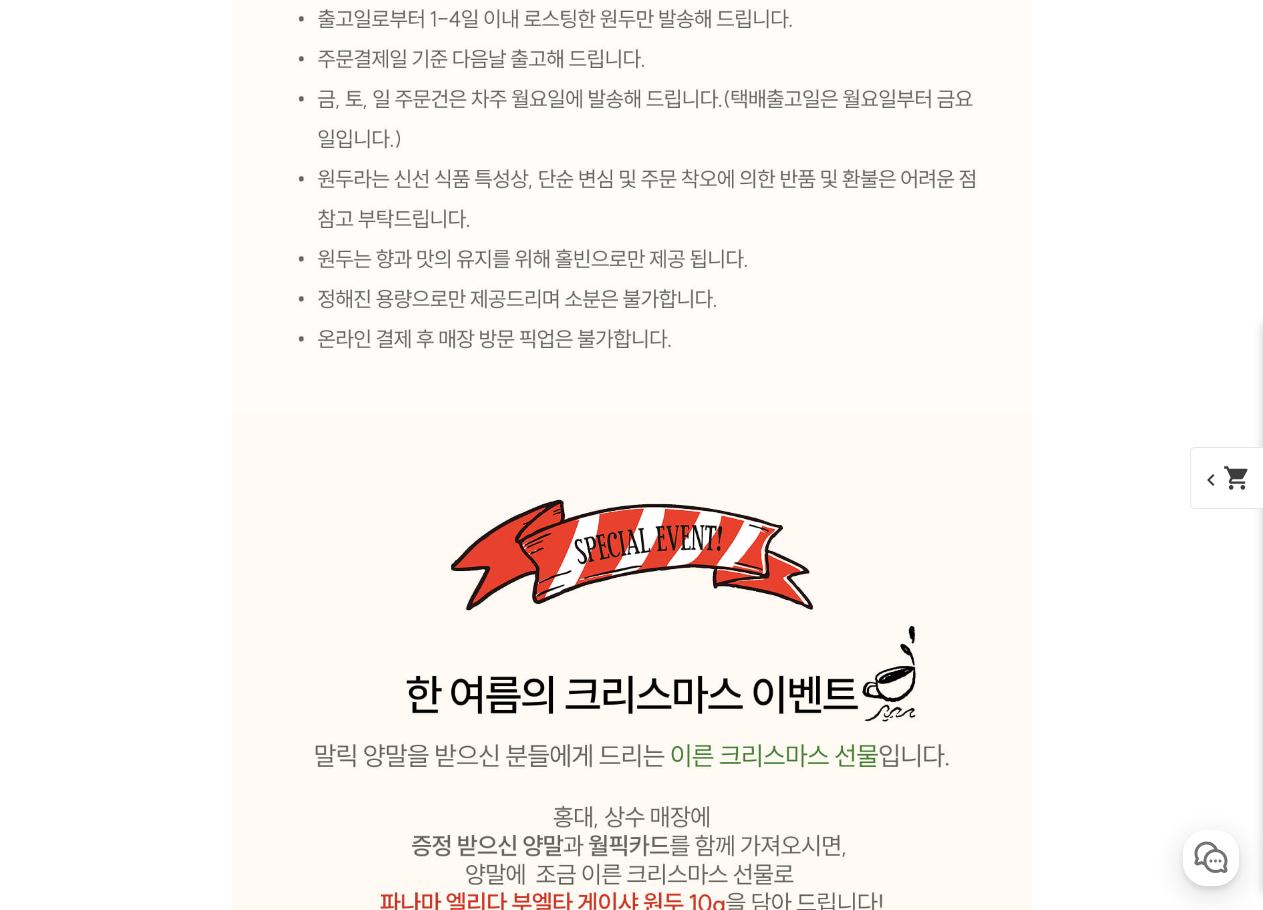 click at bounding box center [632, -2232] 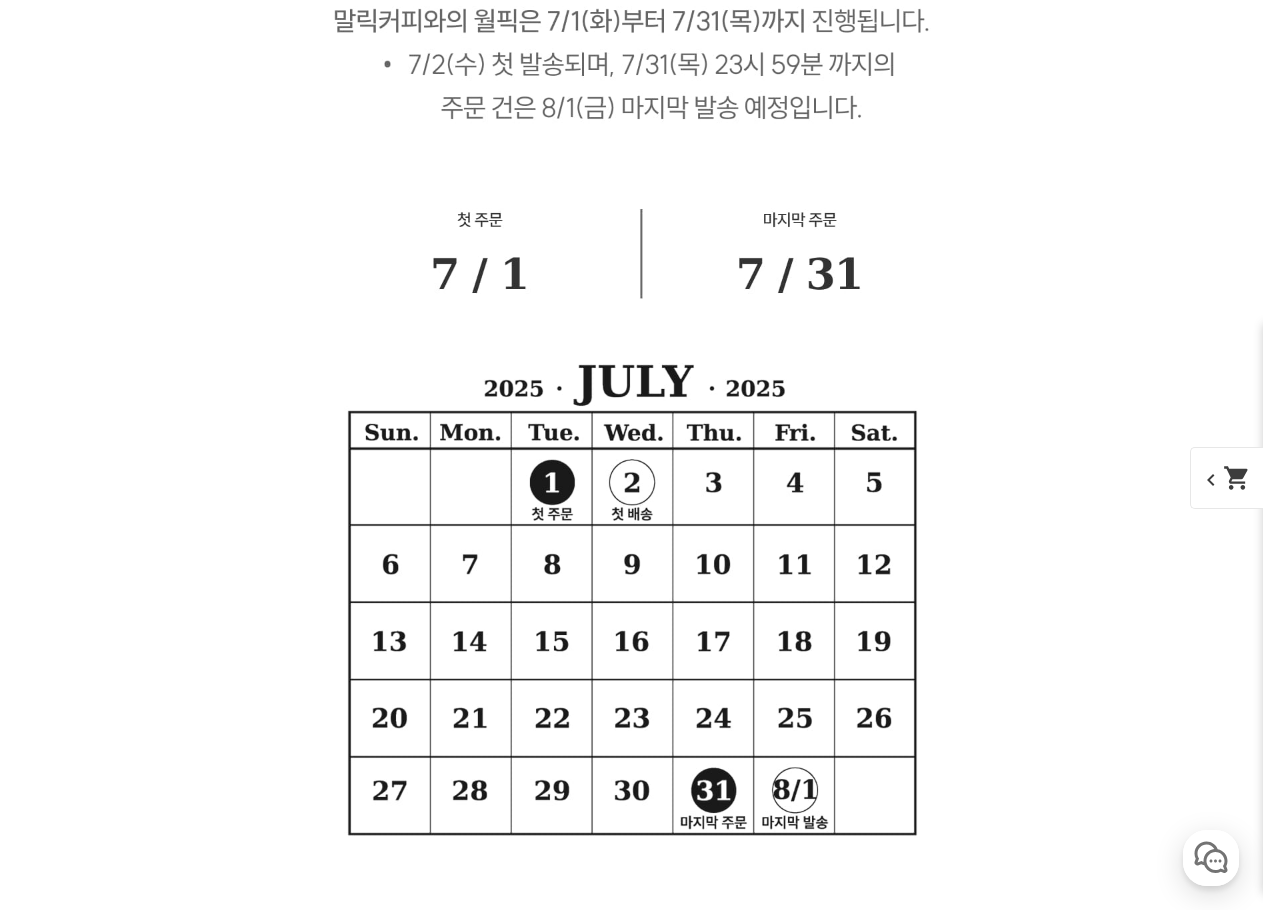 scroll, scrollTop: 10683, scrollLeft: 0, axis: vertical 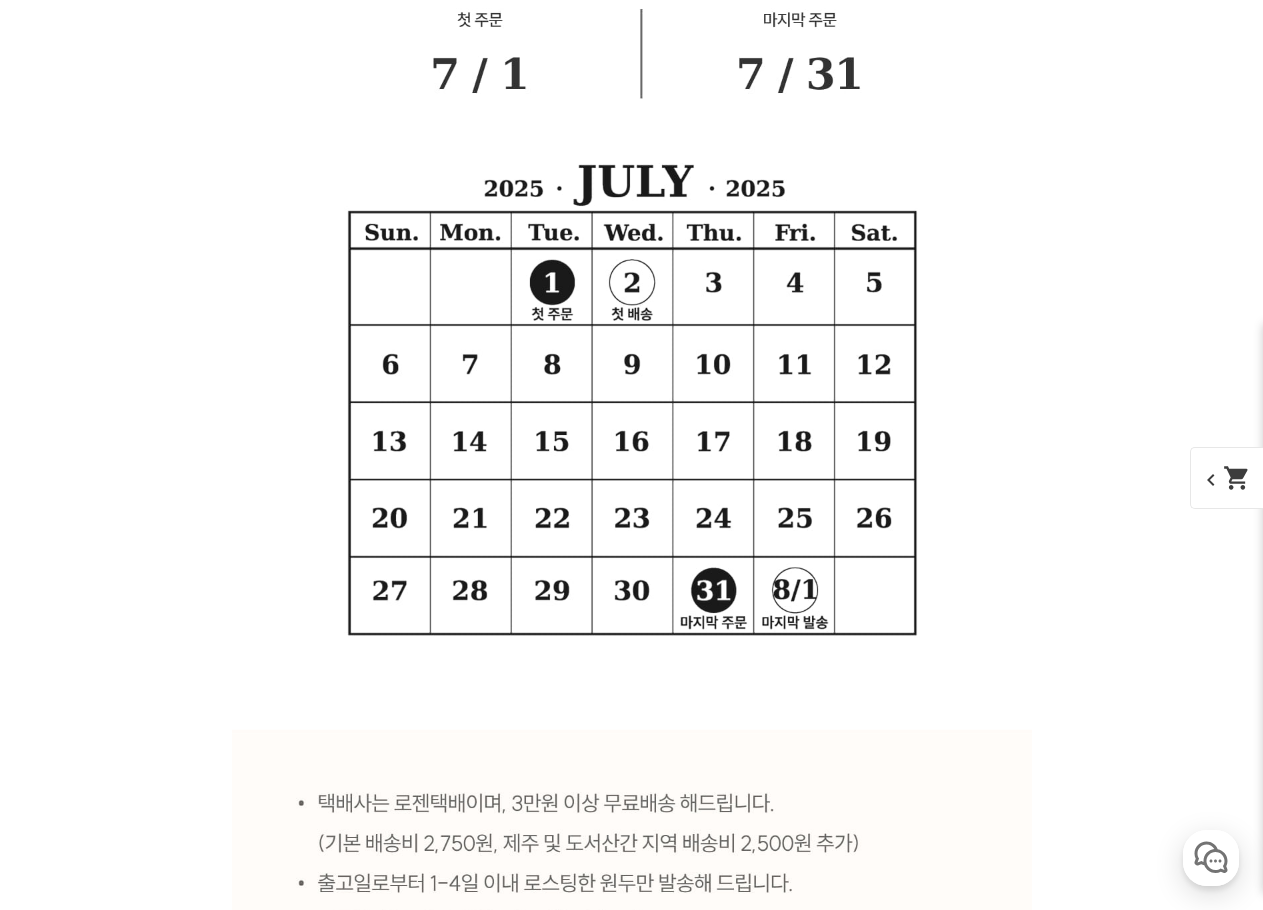 click at bounding box center (632, -2432) 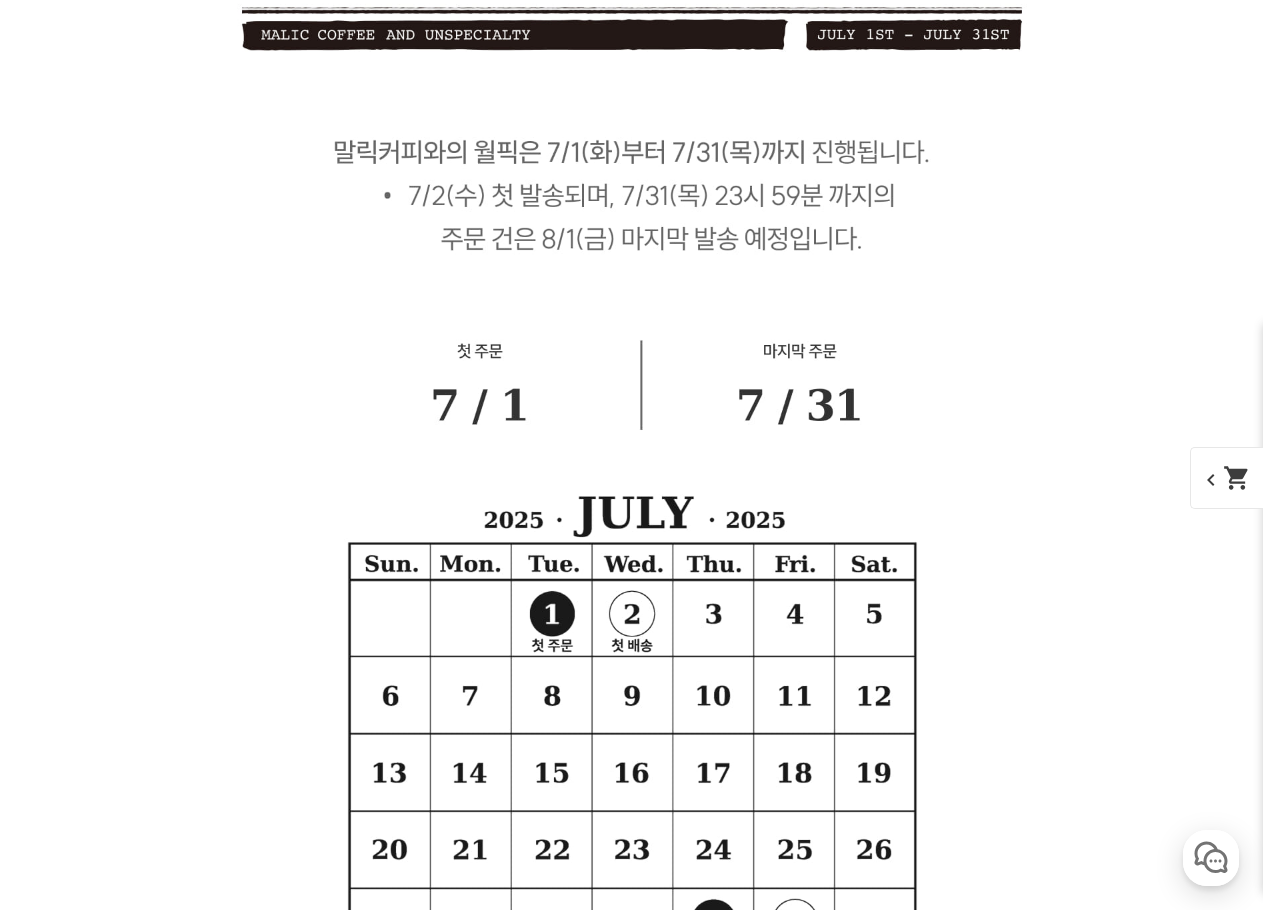 scroll, scrollTop: 9283, scrollLeft: 0, axis: vertical 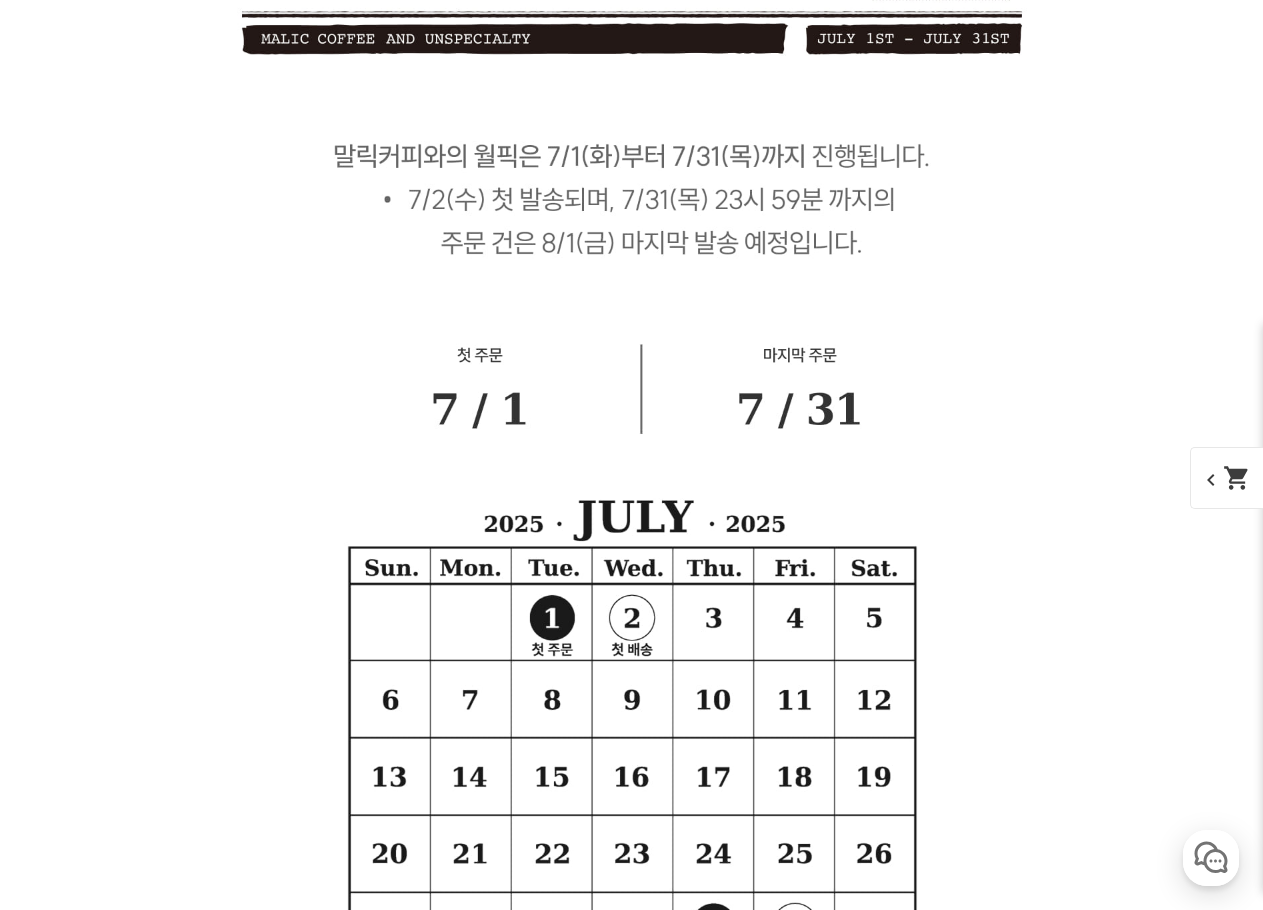 click at bounding box center [632, -1313] 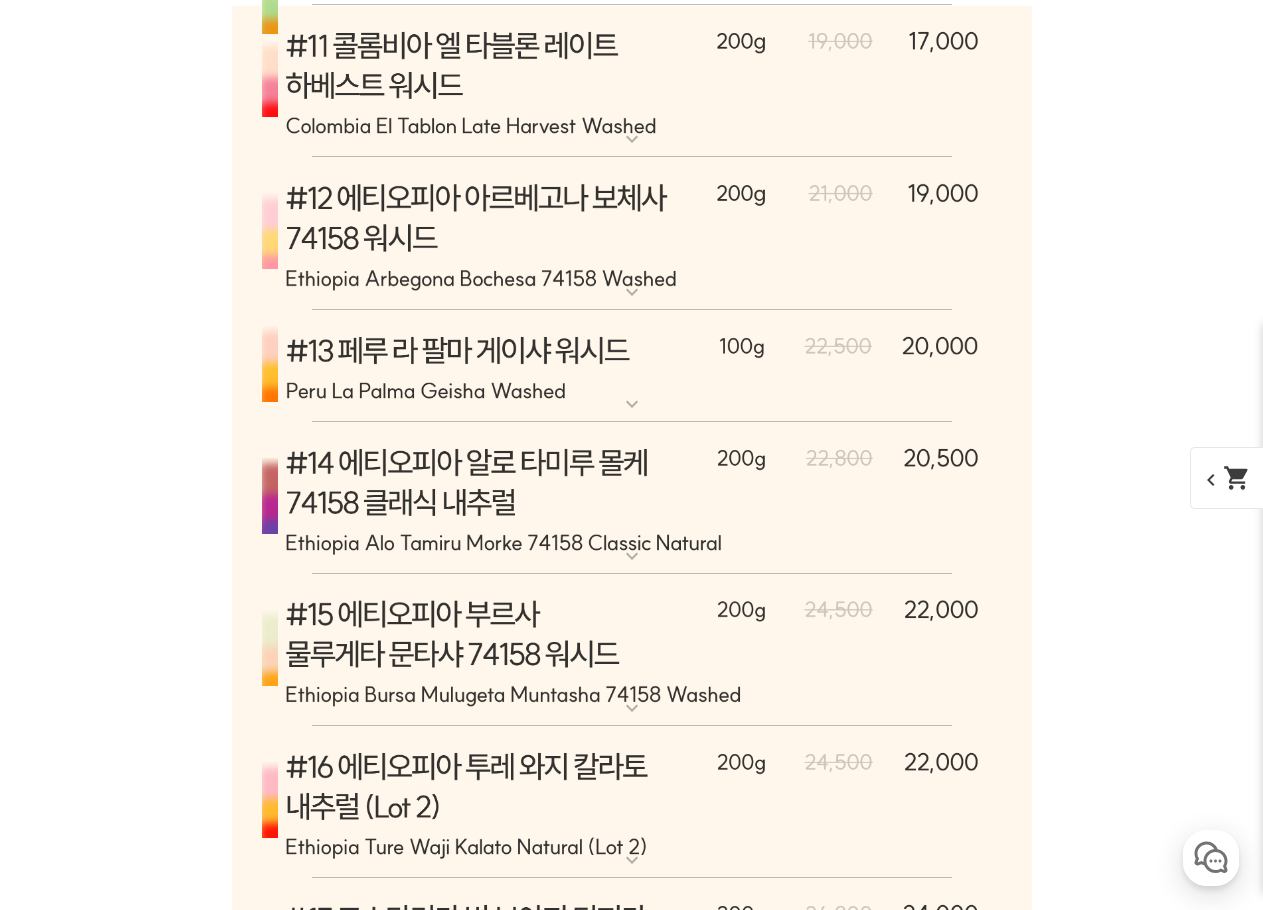 click at bounding box center [632, -1313] 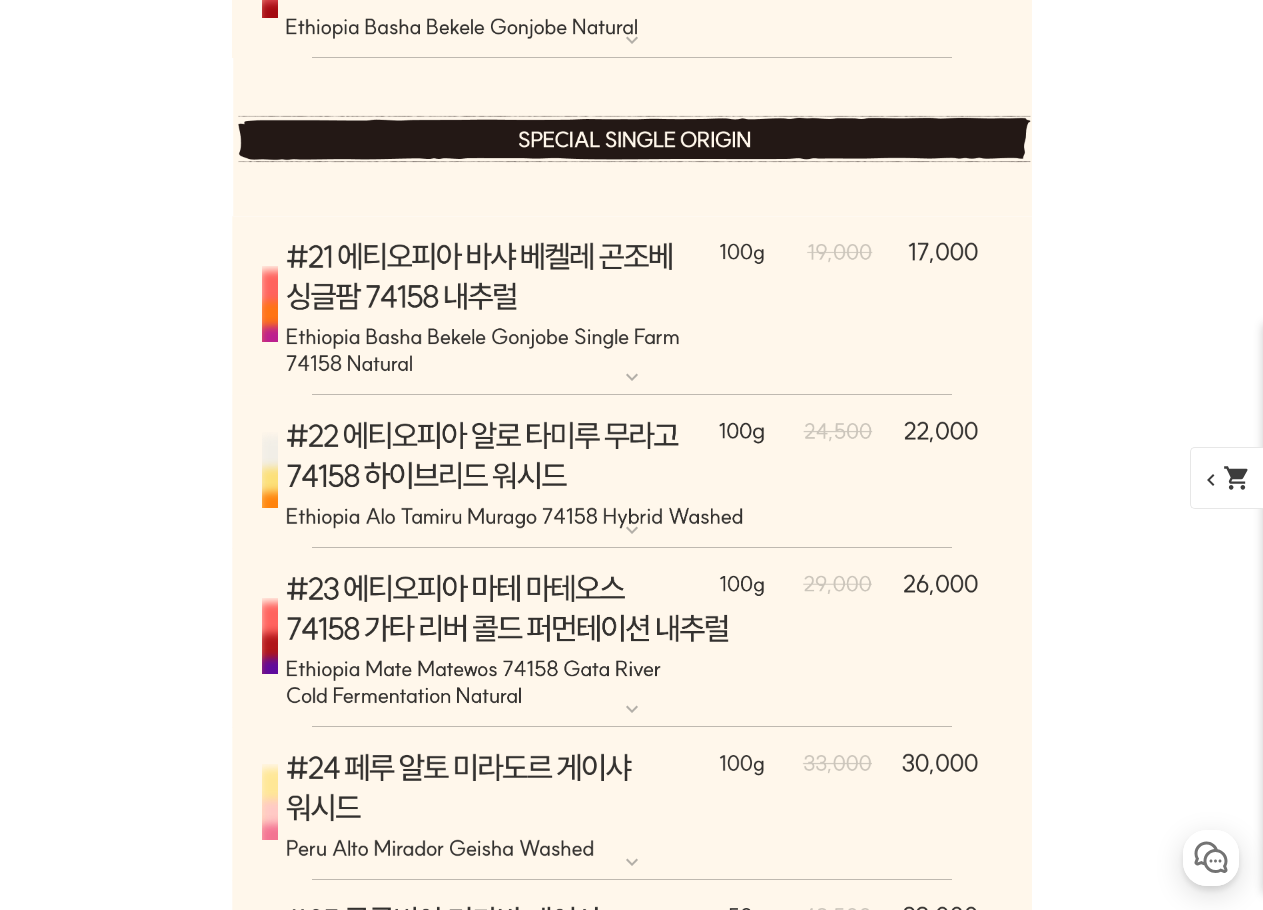 scroll, scrollTop: 9283, scrollLeft: 0, axis: vertical 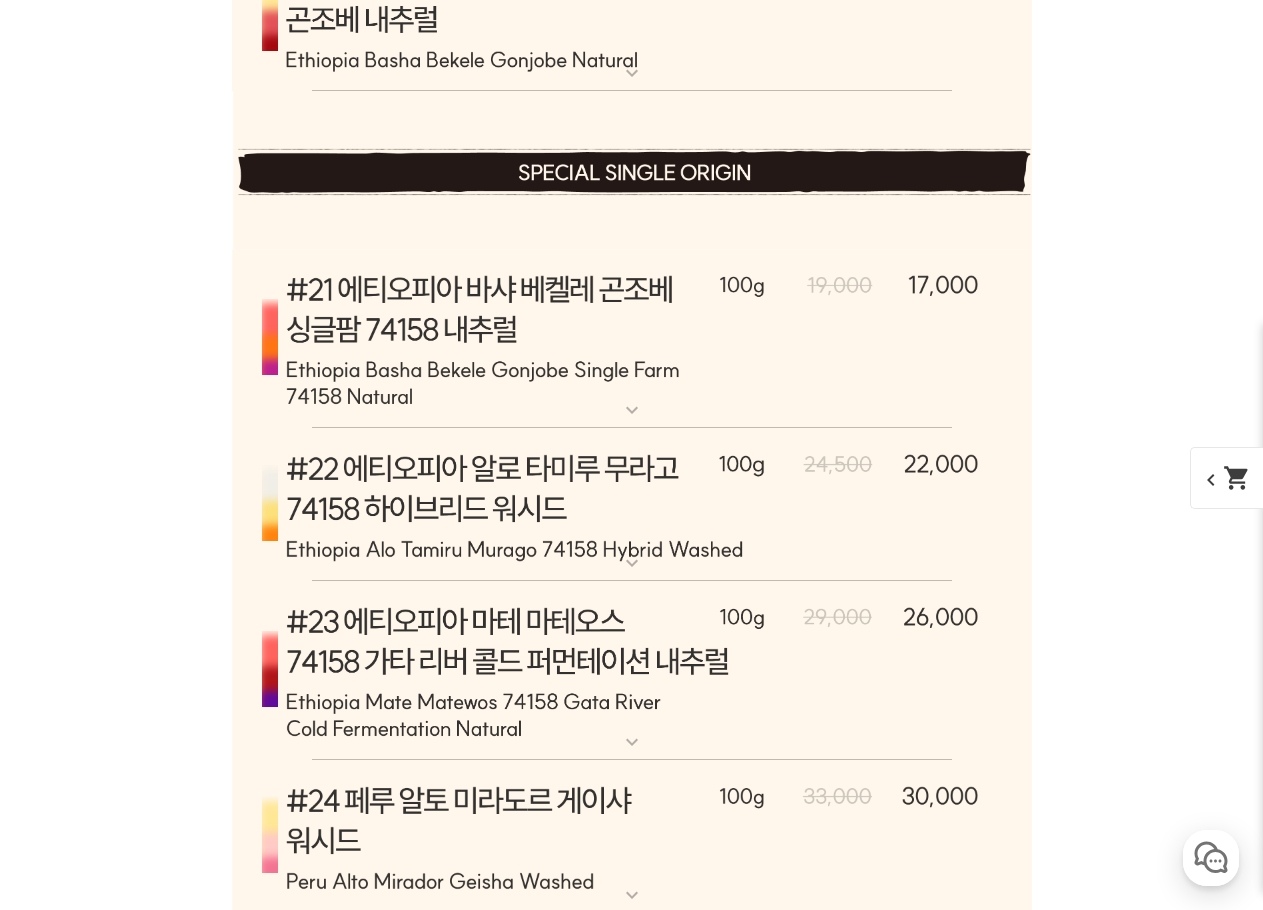click at bounding box center [632, -1313] 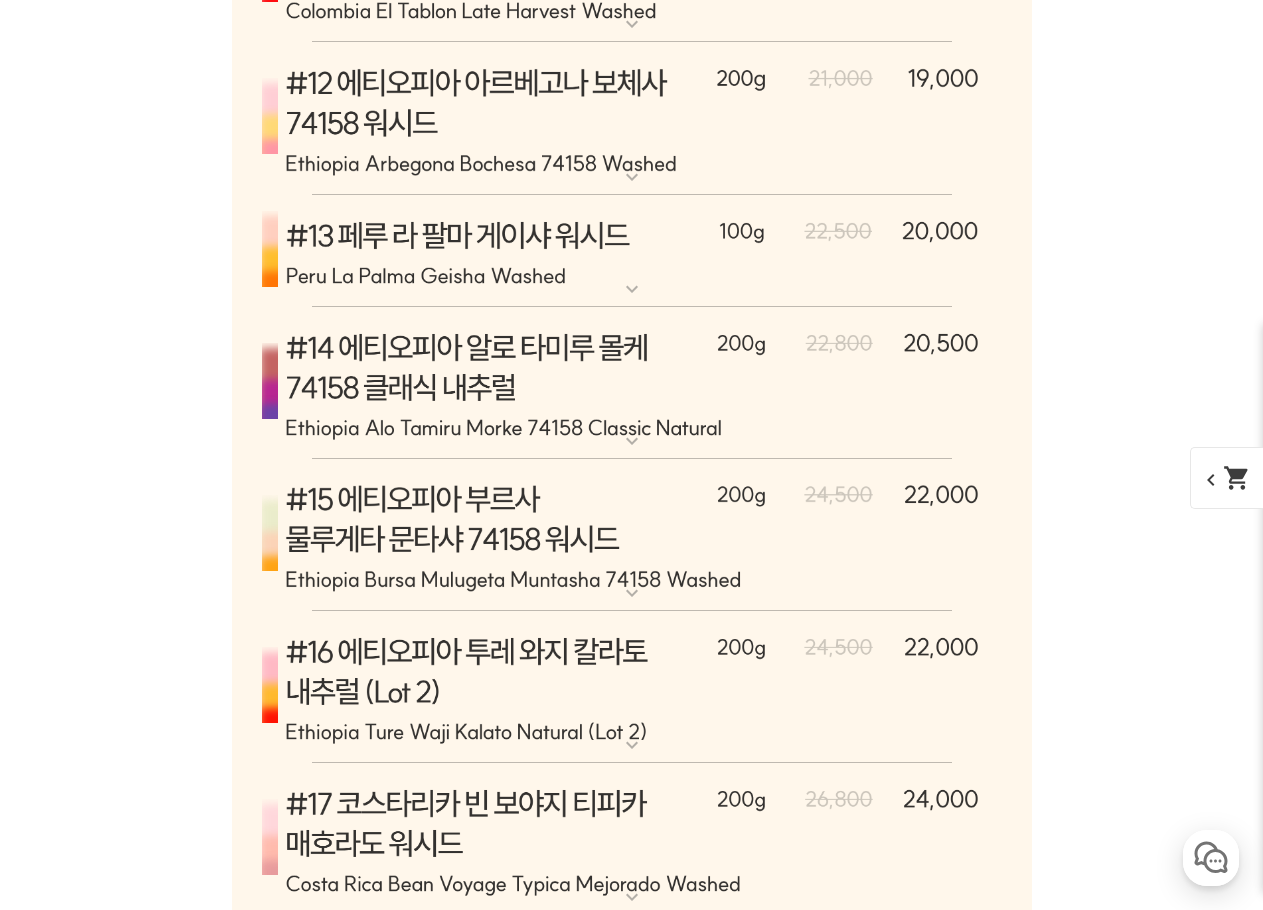 scroll, scrollTop: 9383, scrollLeft: 0, axis: vertical 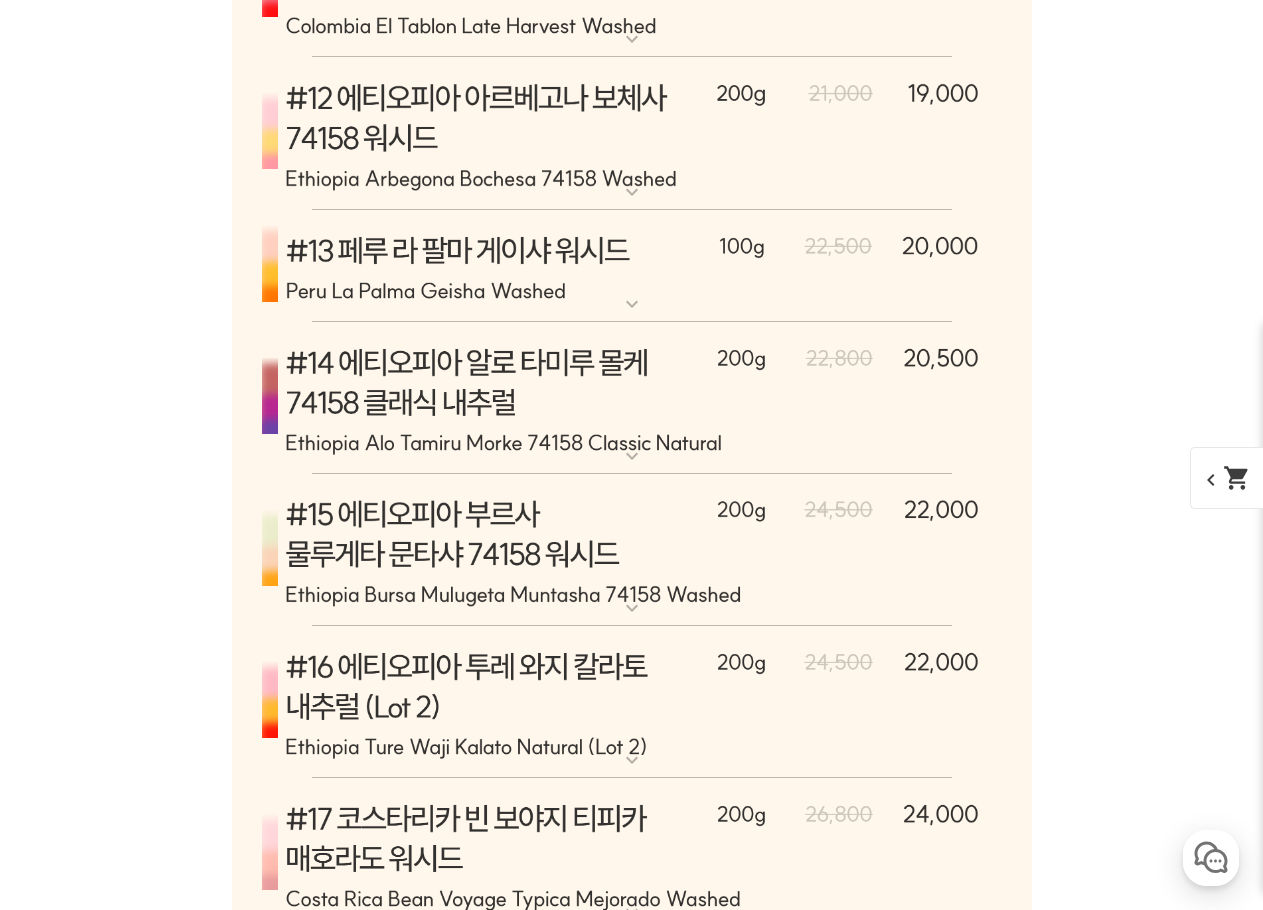 drag, startPoint x: 623, startPoint y: 422, endPoint x: 653, endPoint y: 434, distance: 32.31099 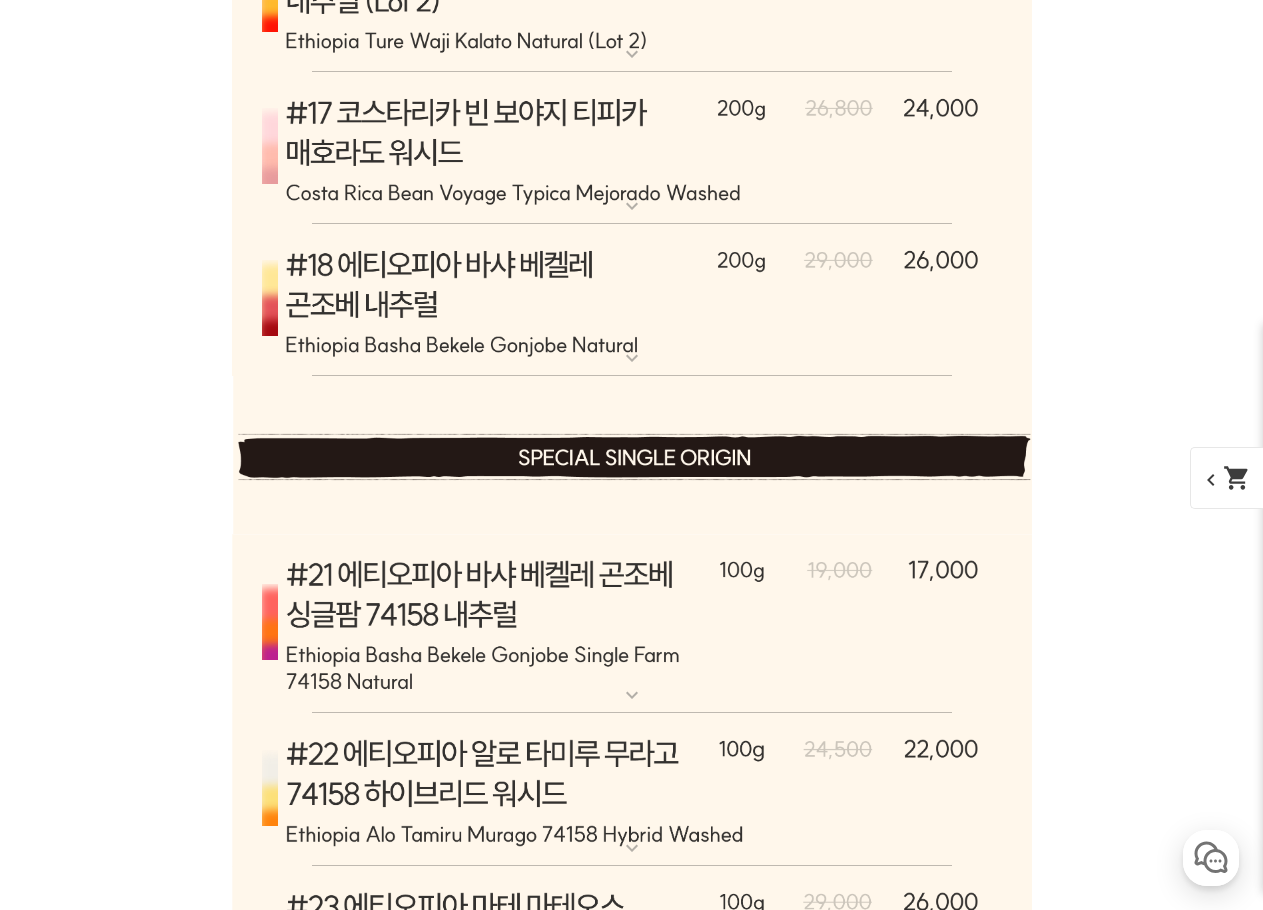 scroll, scrollTop: 9083, scrollLeft: 0, axis: vertical 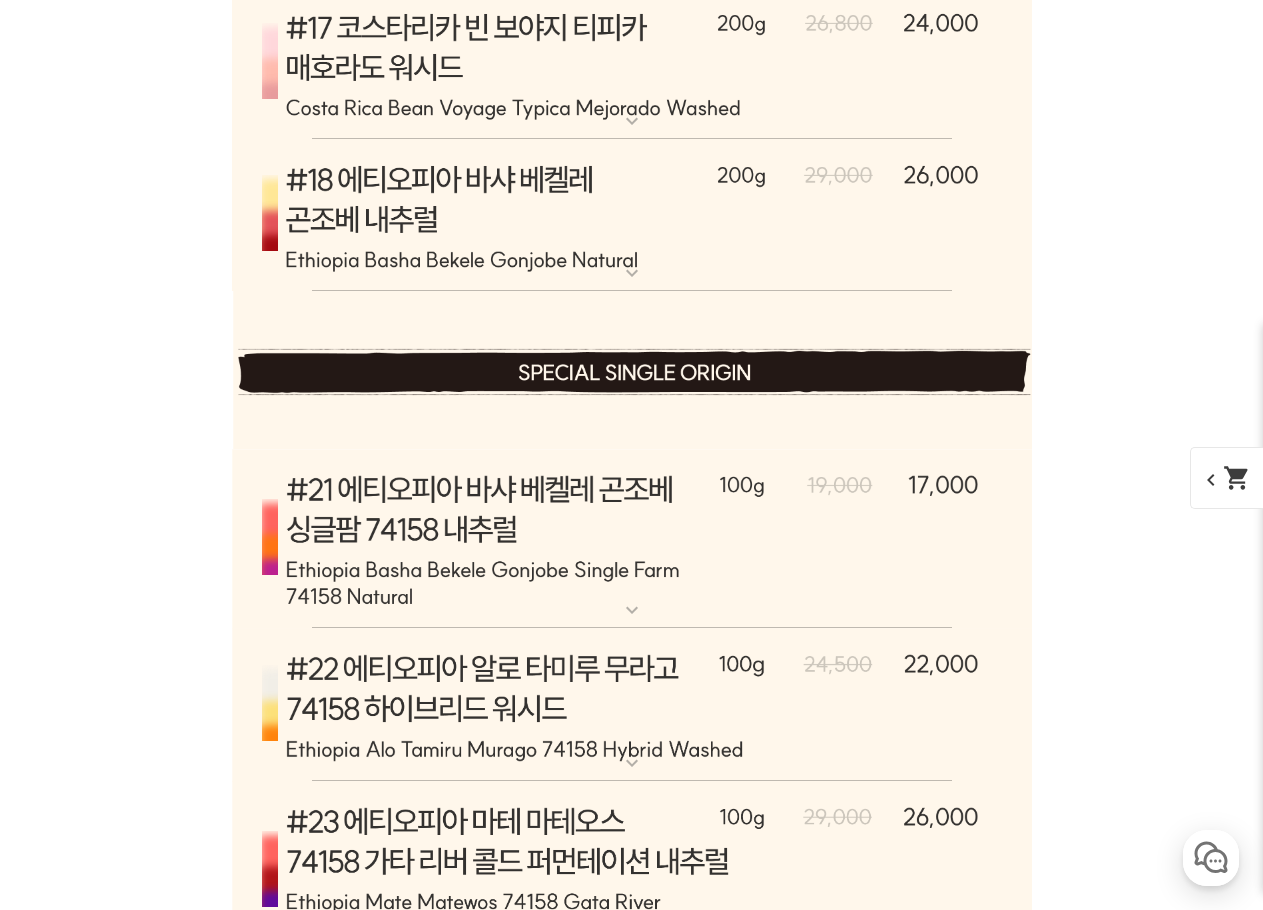 click at bounding box center [632, -1173] 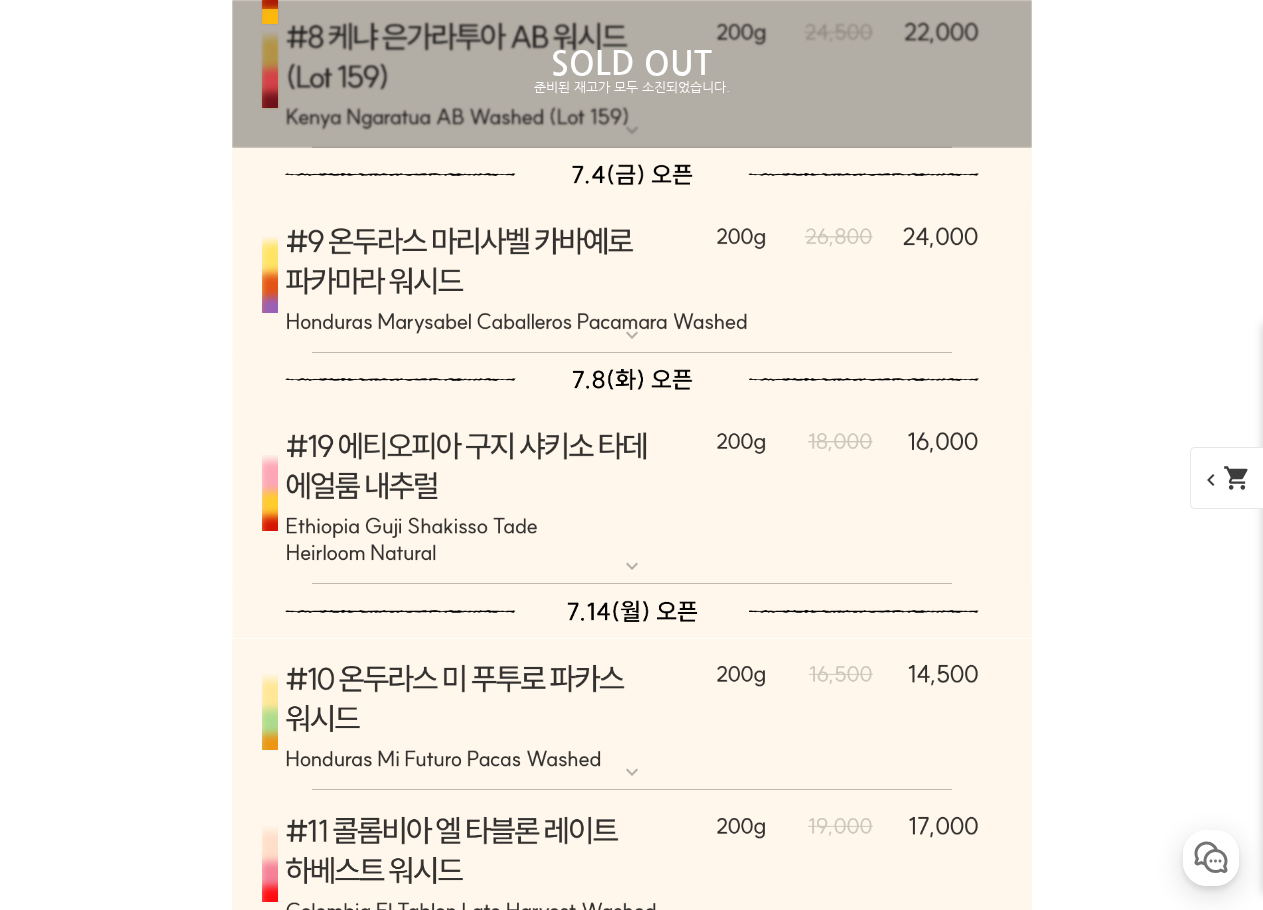 click at bounding box center [632, -1173] 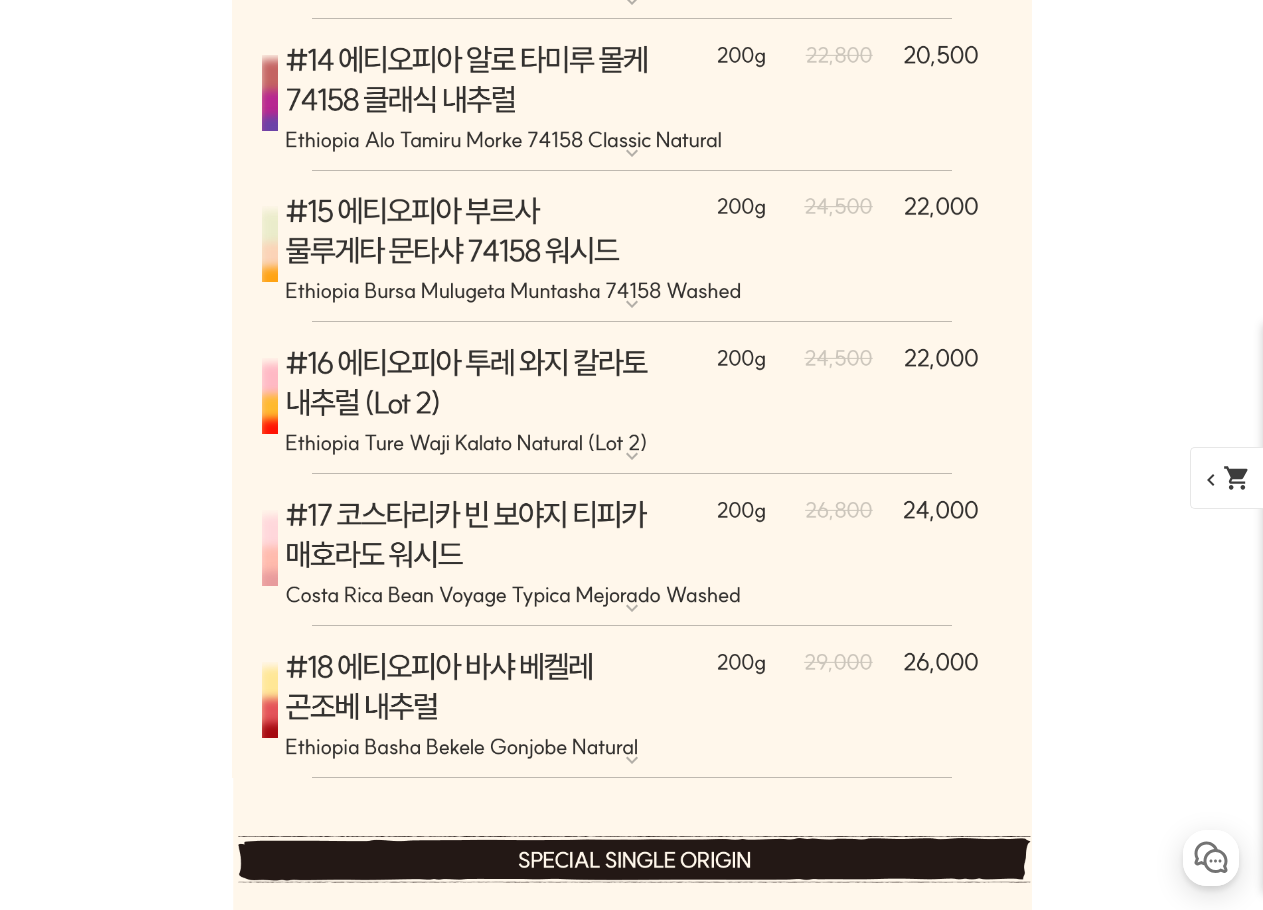 scroll, scrollTop: 9183, scrollLeft: 0, axis: vertical 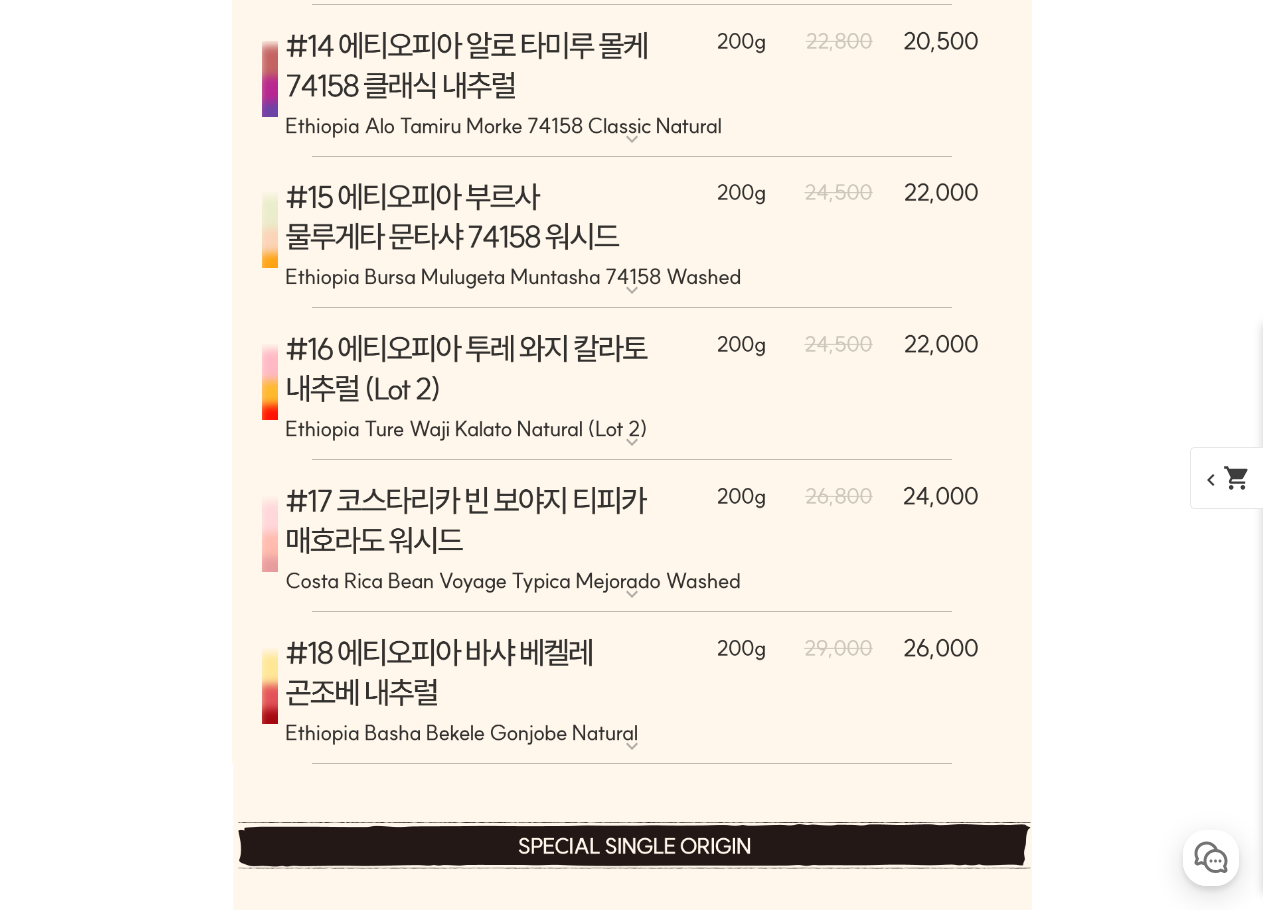 click at bounding box center [632, -1213] 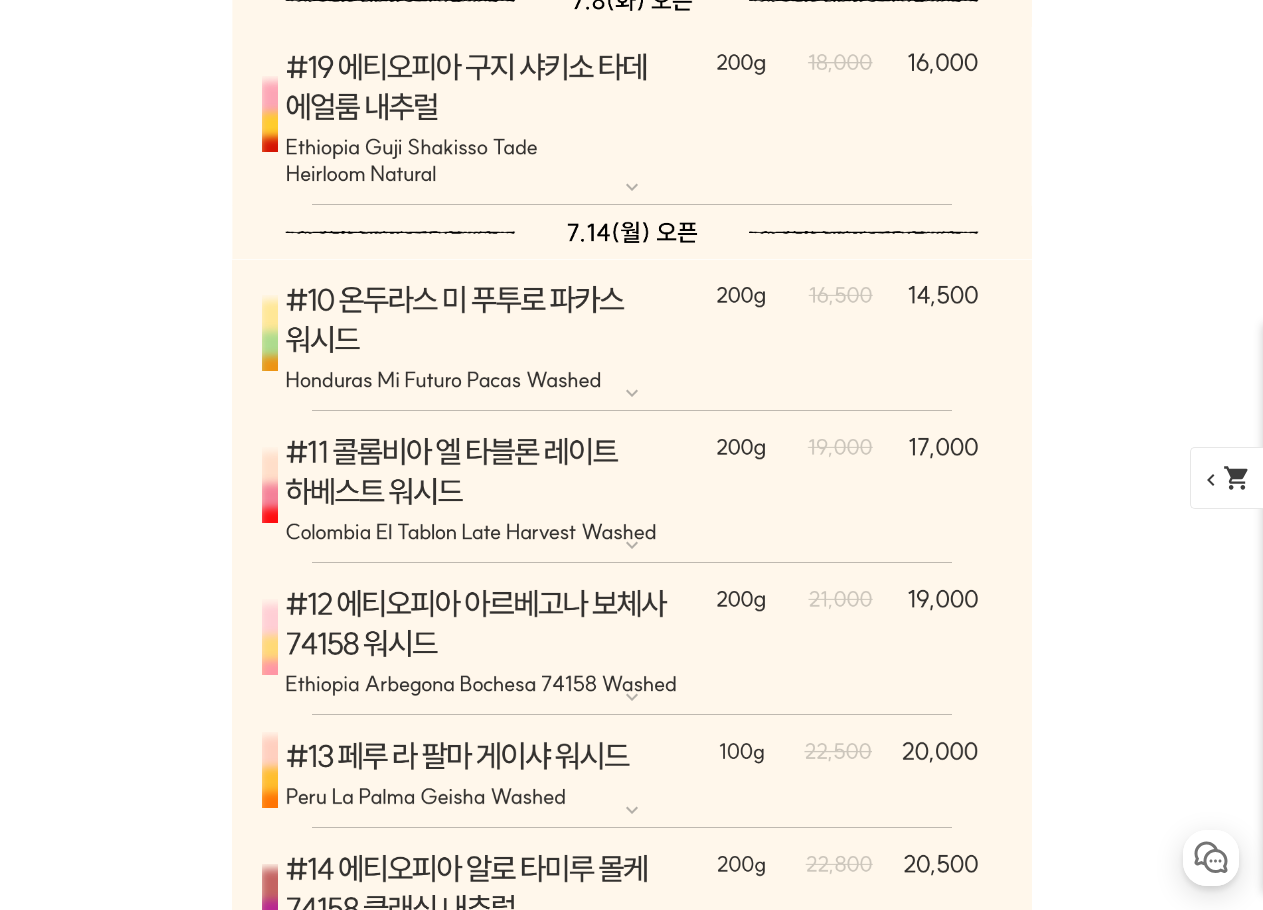 scroll, scrollTop: 9483, scrollLeft: 0, axis: vertical 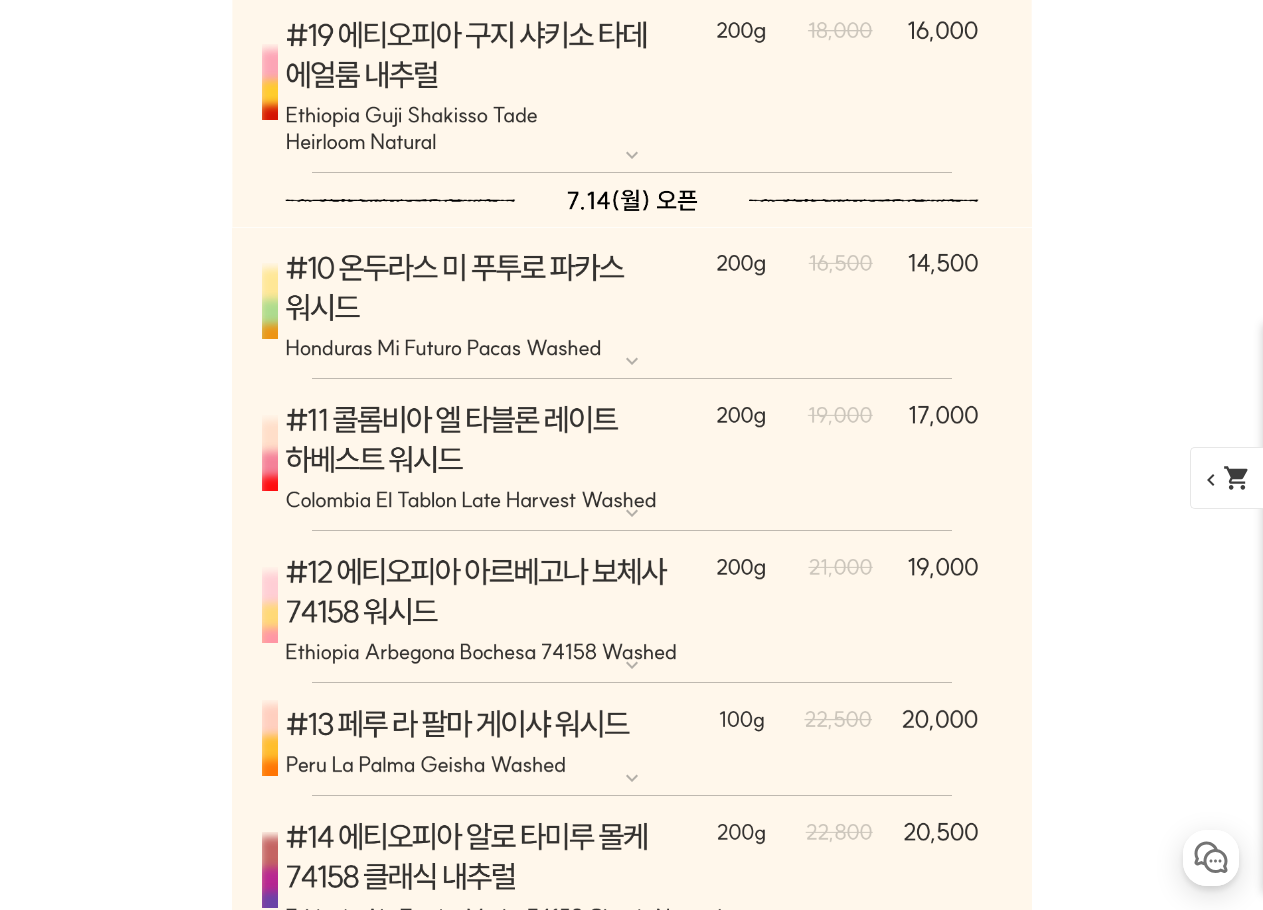 click at bounding box center (632, -1513) 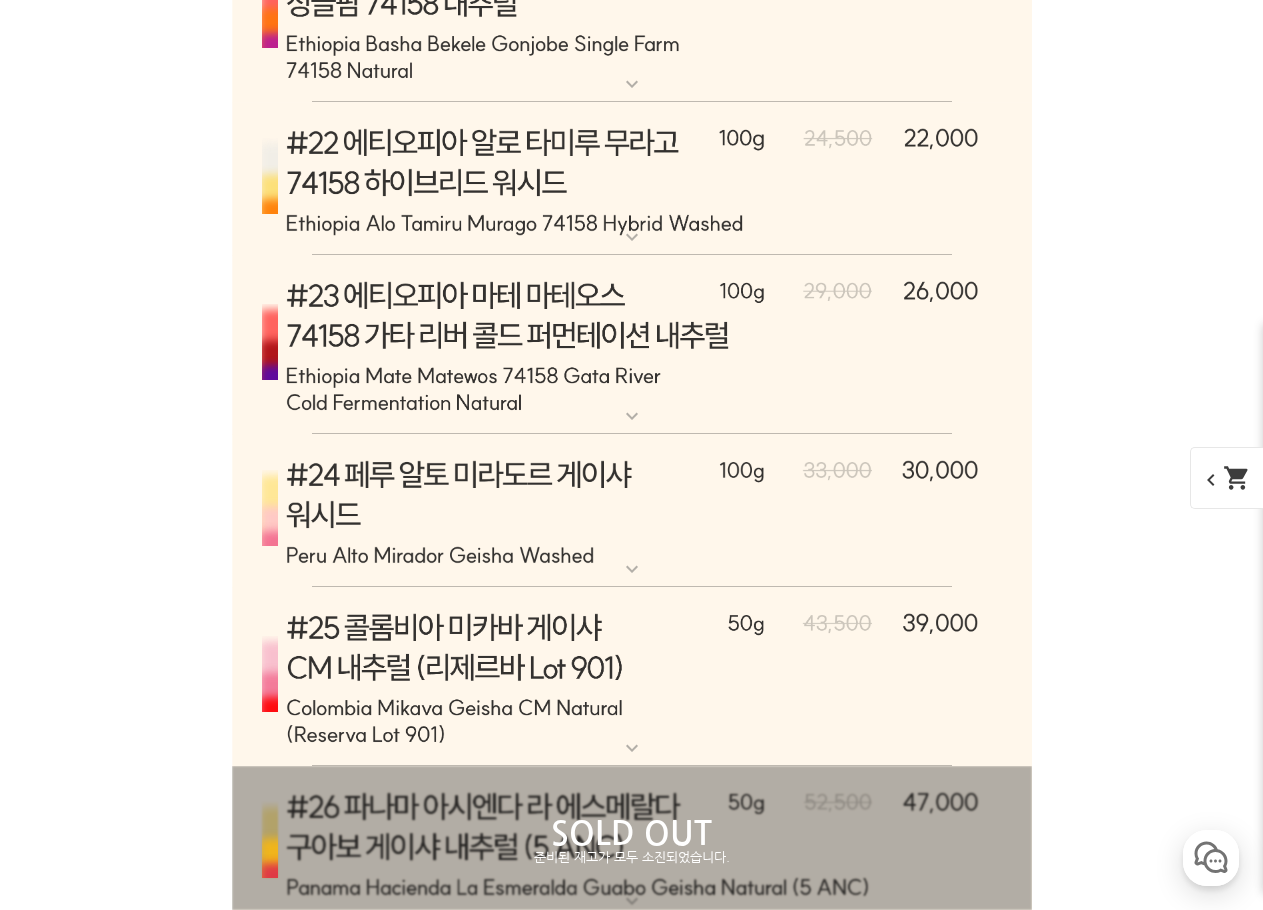 click at bounding box center [632, -1336] 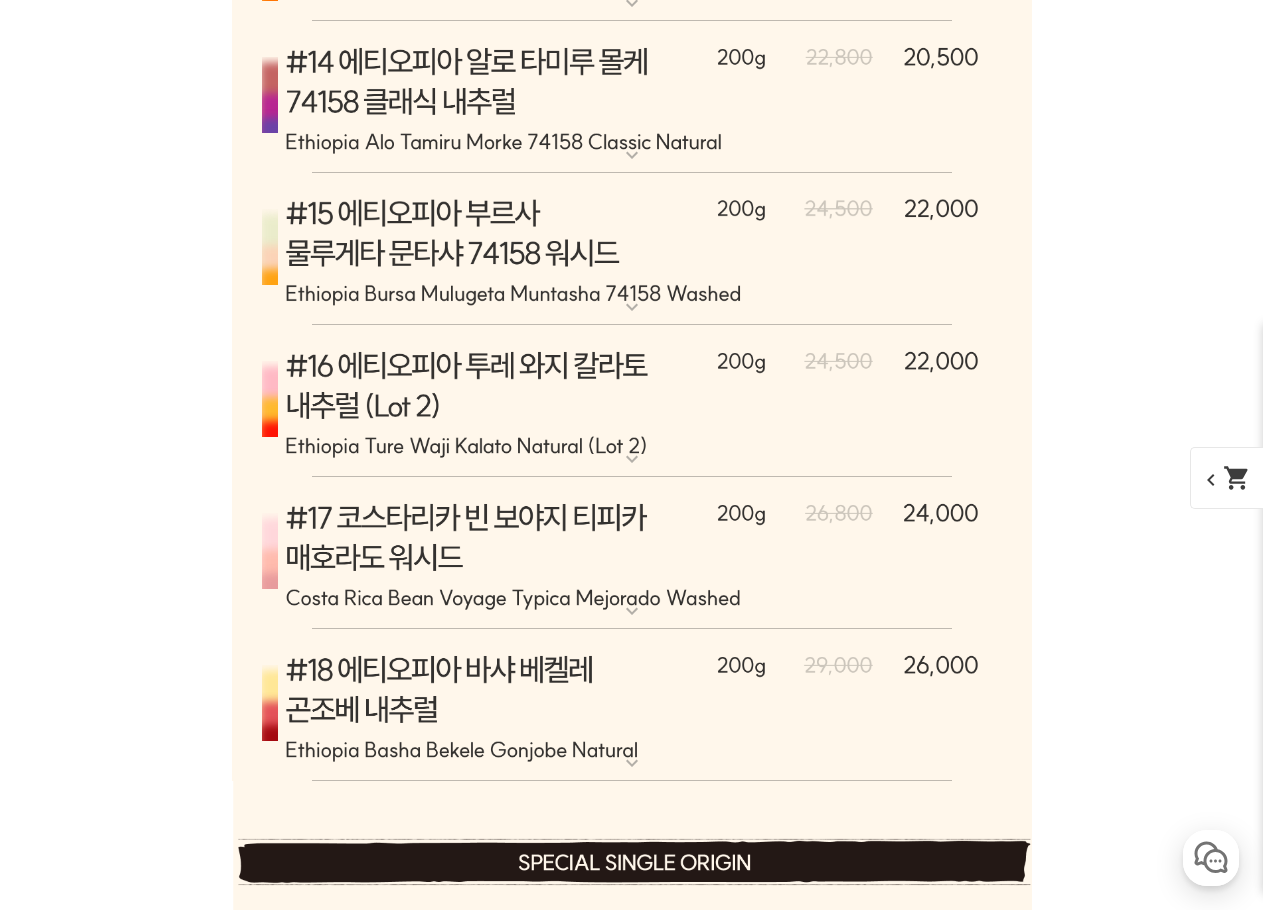scroll, scrollTop: 10283, scrollLeft: 0, axis: vertical 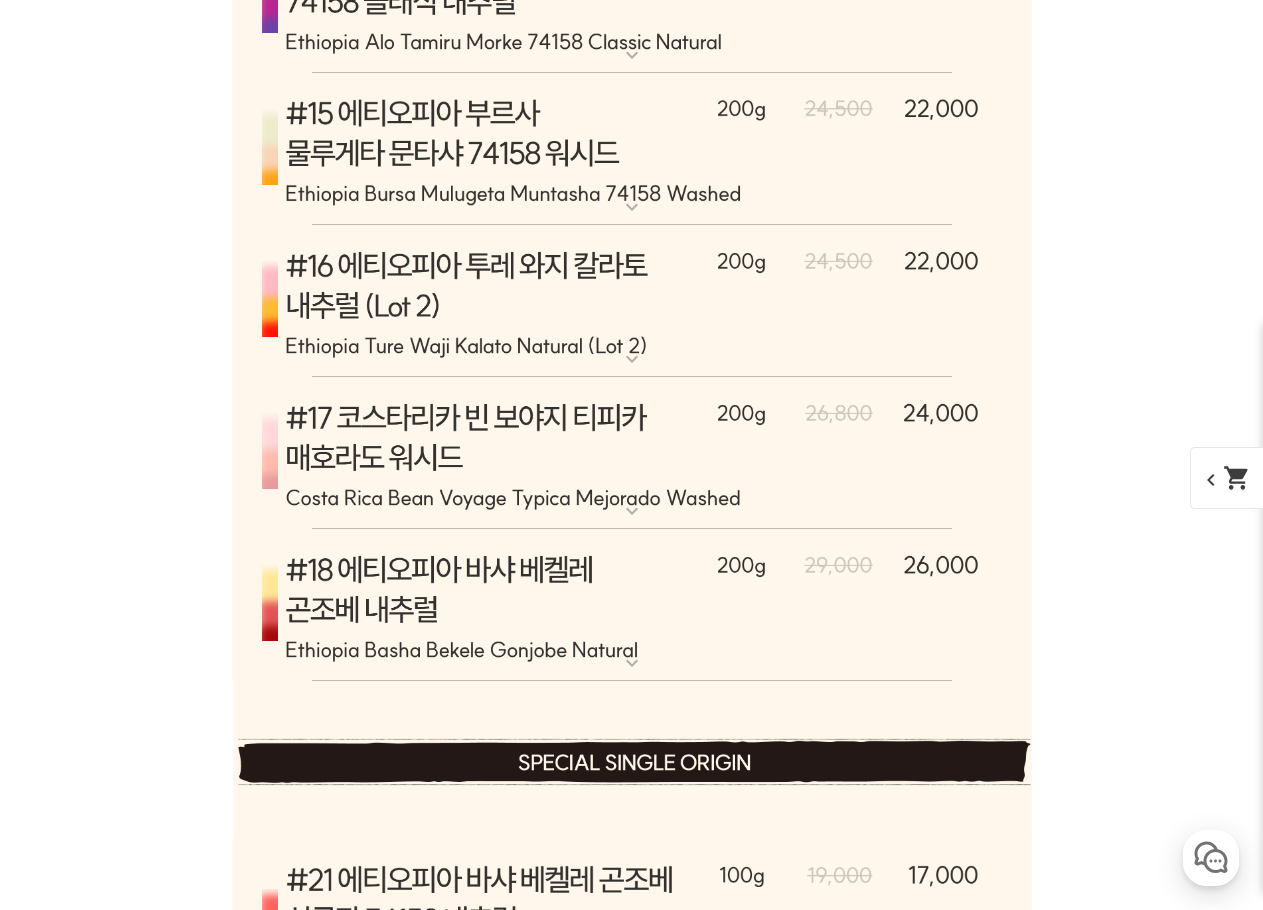 click at bounding box center (632, -1436) 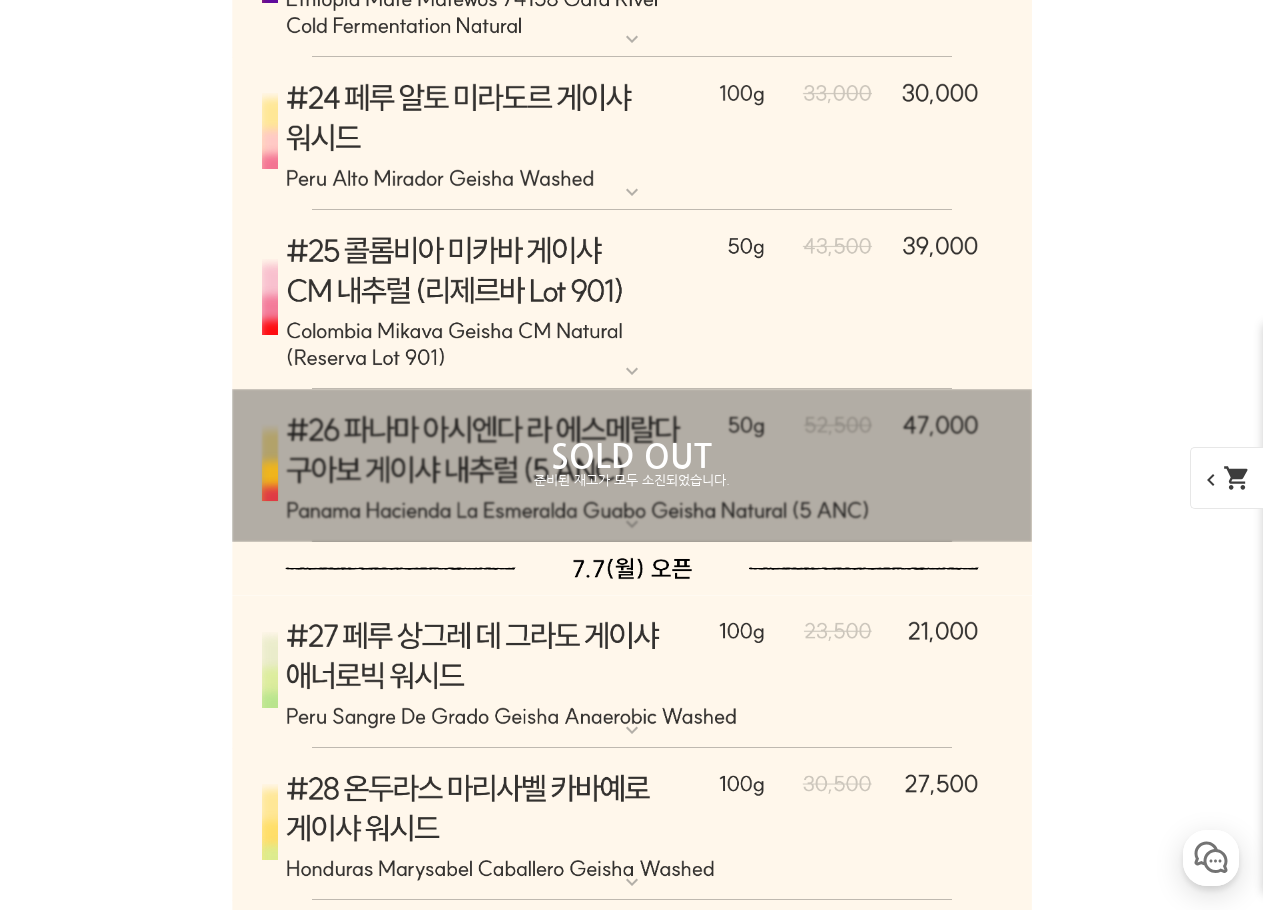 scroll, scrollTop: 10583, scrollLeft: 0, axis: vertical 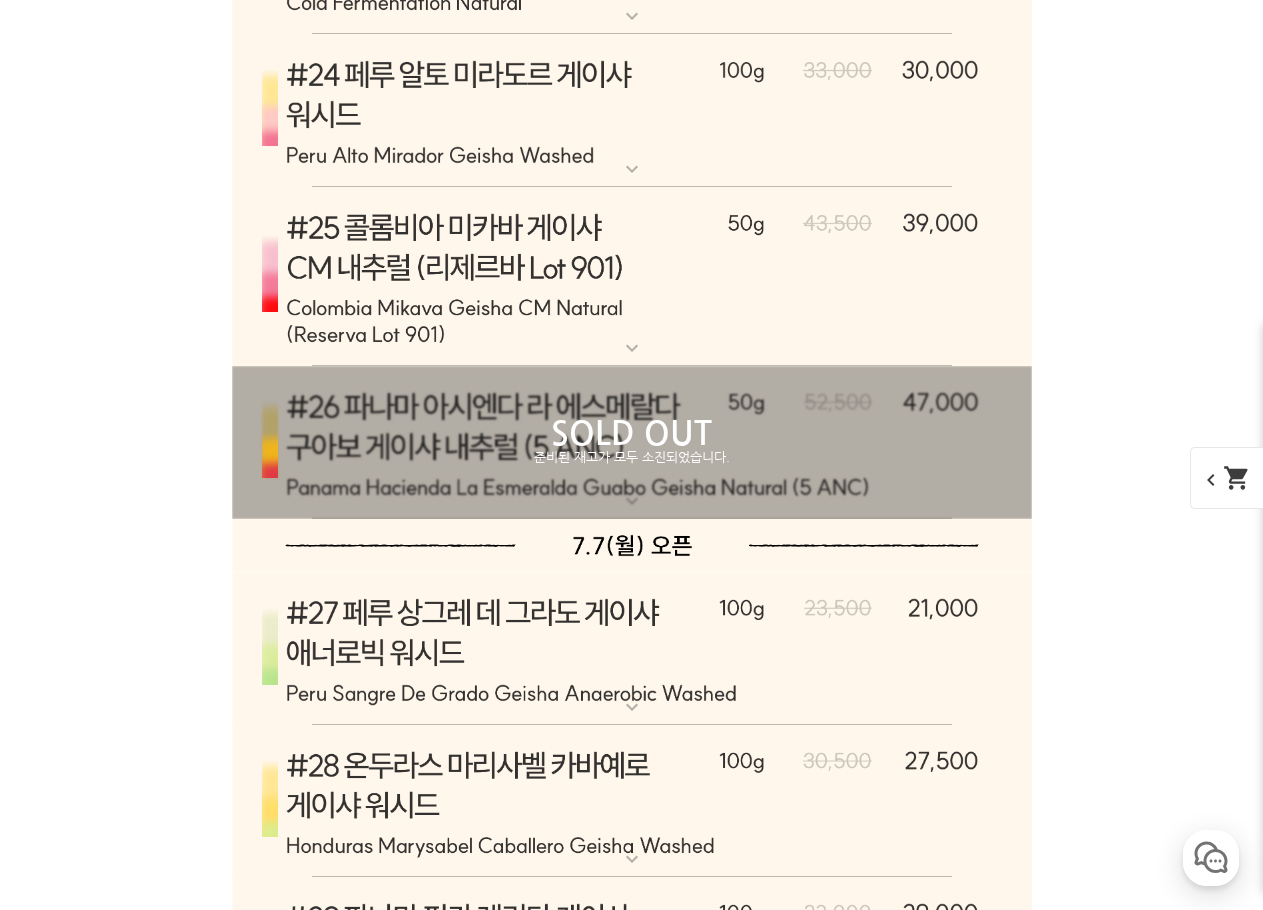 click at bounding box center [632, -1319] 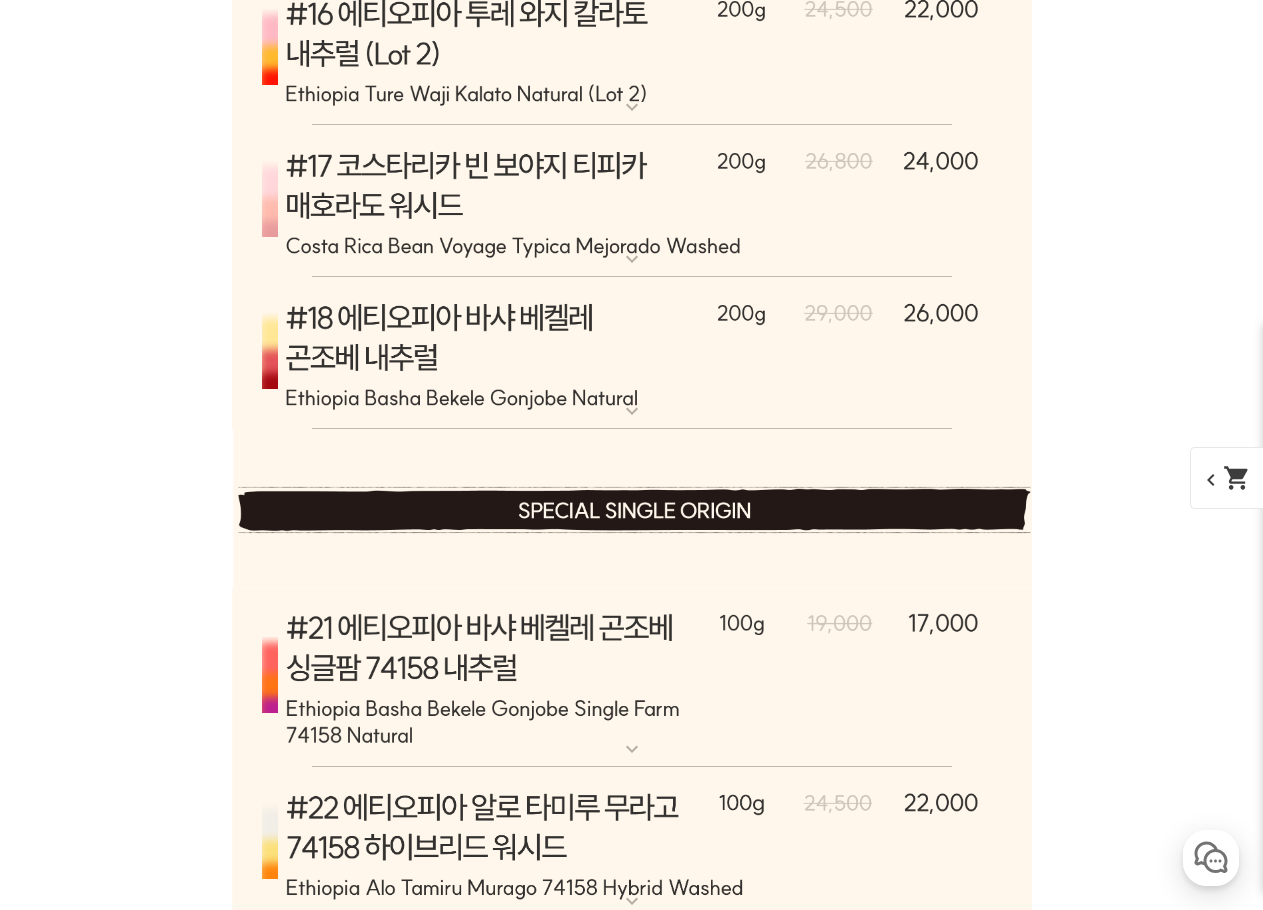 scroll, scrollTop: 10783, scrollLeft: 0, axis: vertical 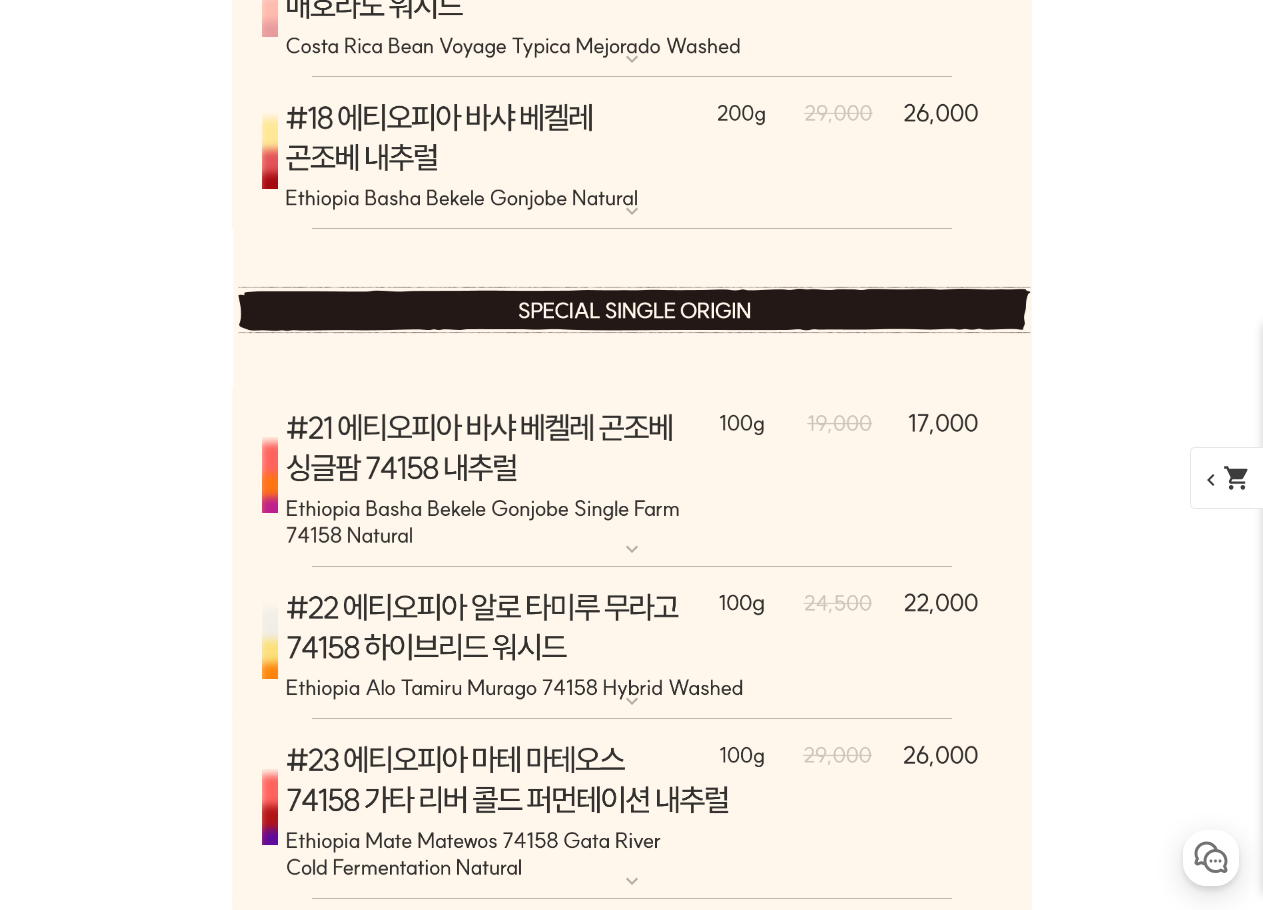 click at bounding box center (632, -1519) 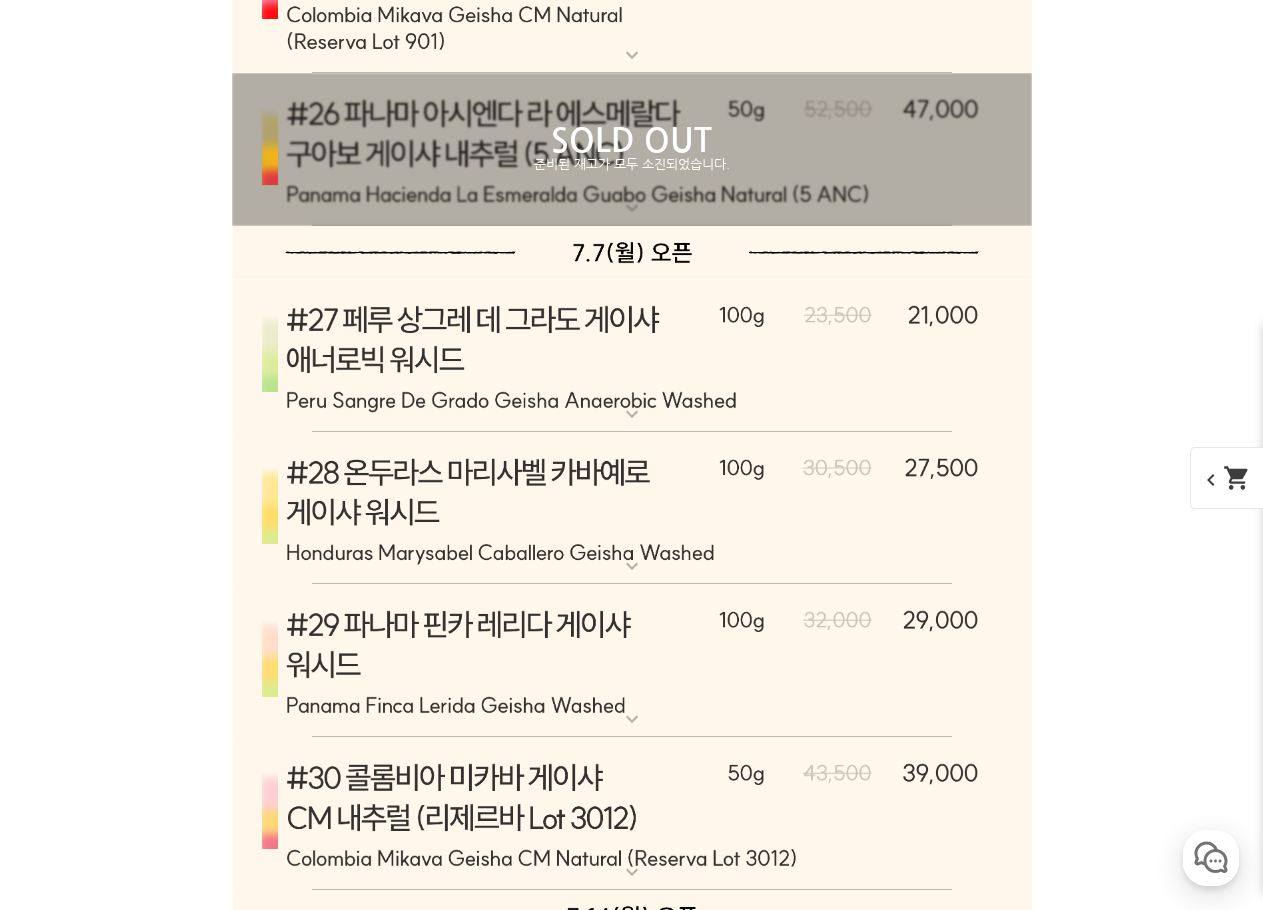 scroll, scrollTop: 11050, scrollLeft: 0, axis: vertical 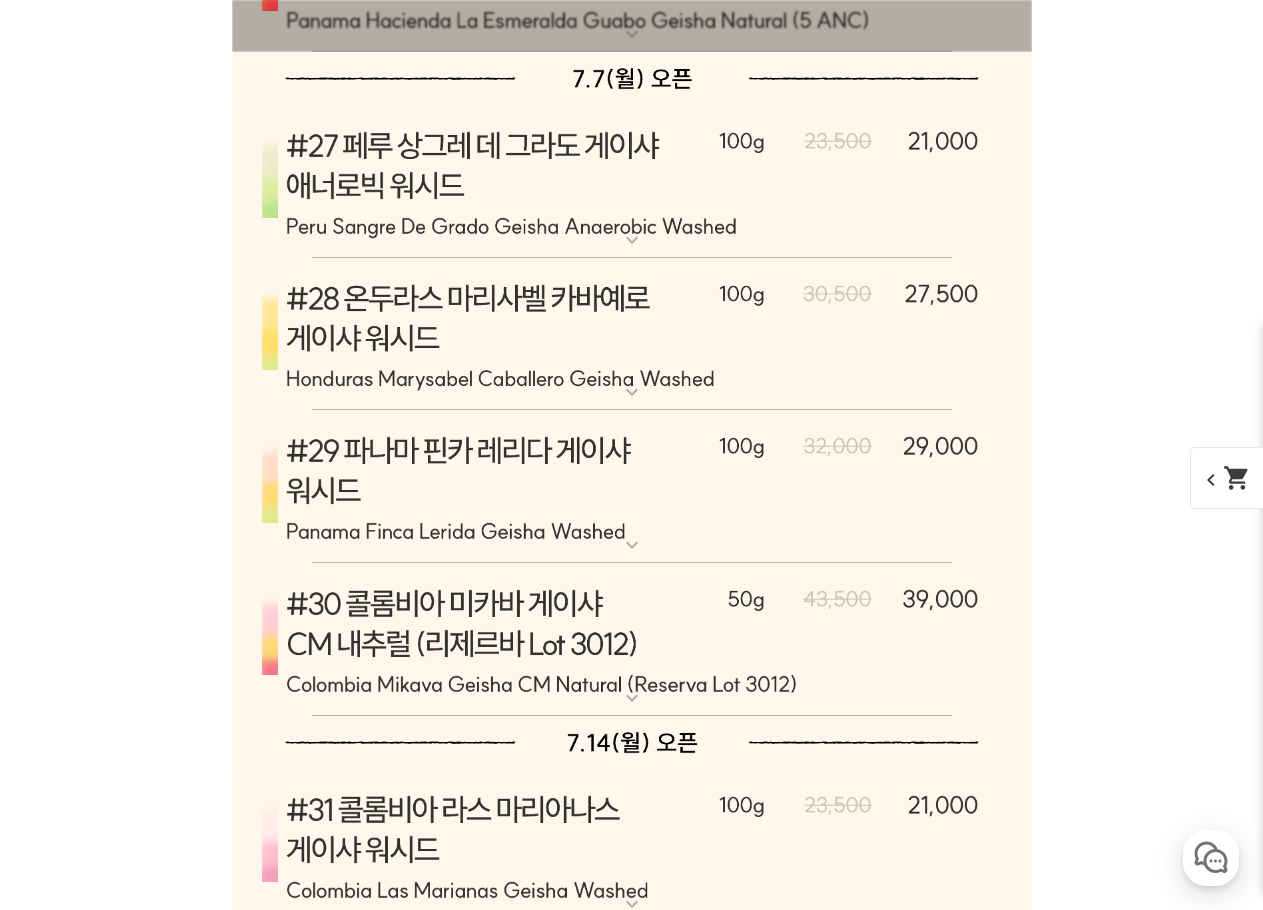 click at bounding box center [632, -1179] 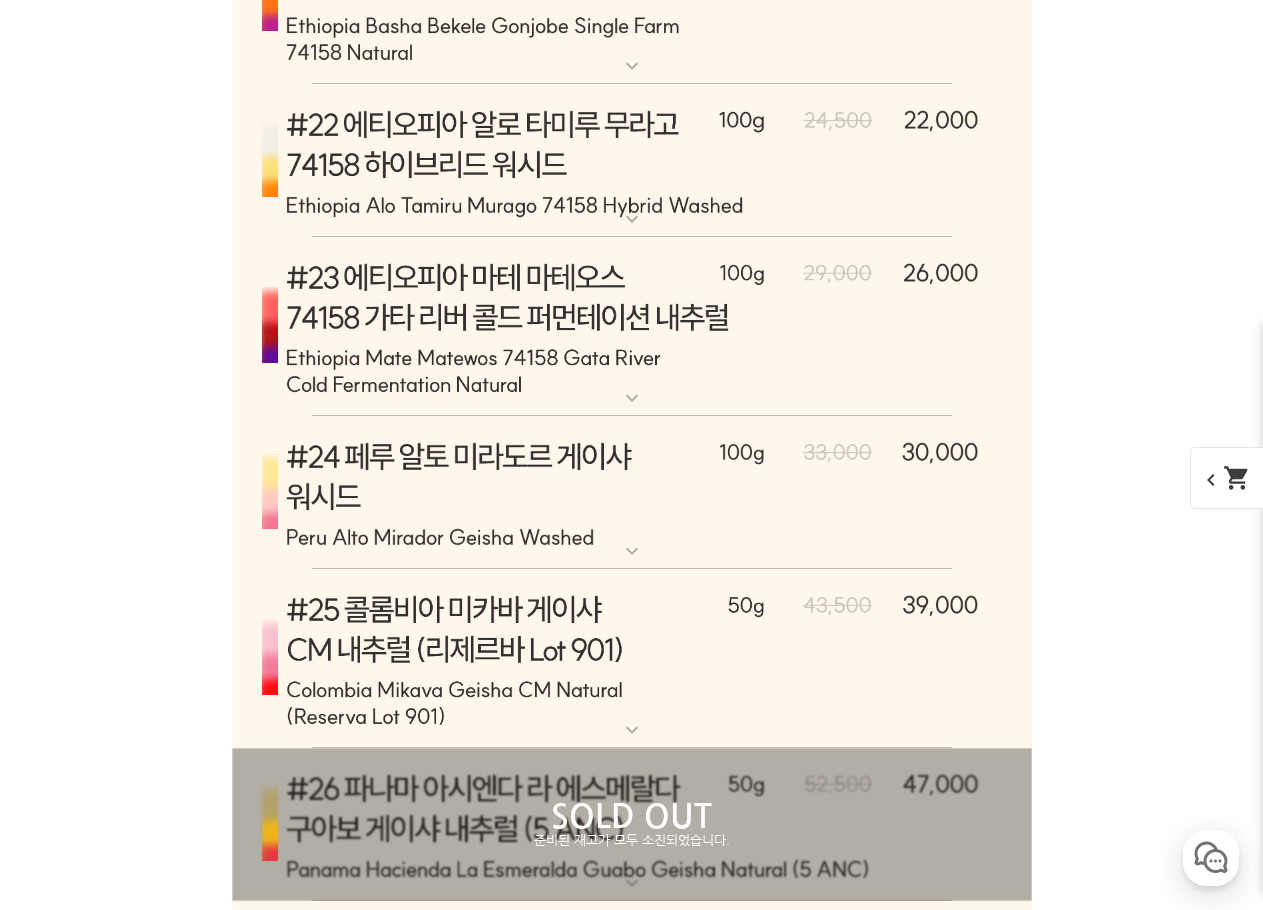 scroll, scrollTop: 11250, scrollLeft: 0, axis: vertical 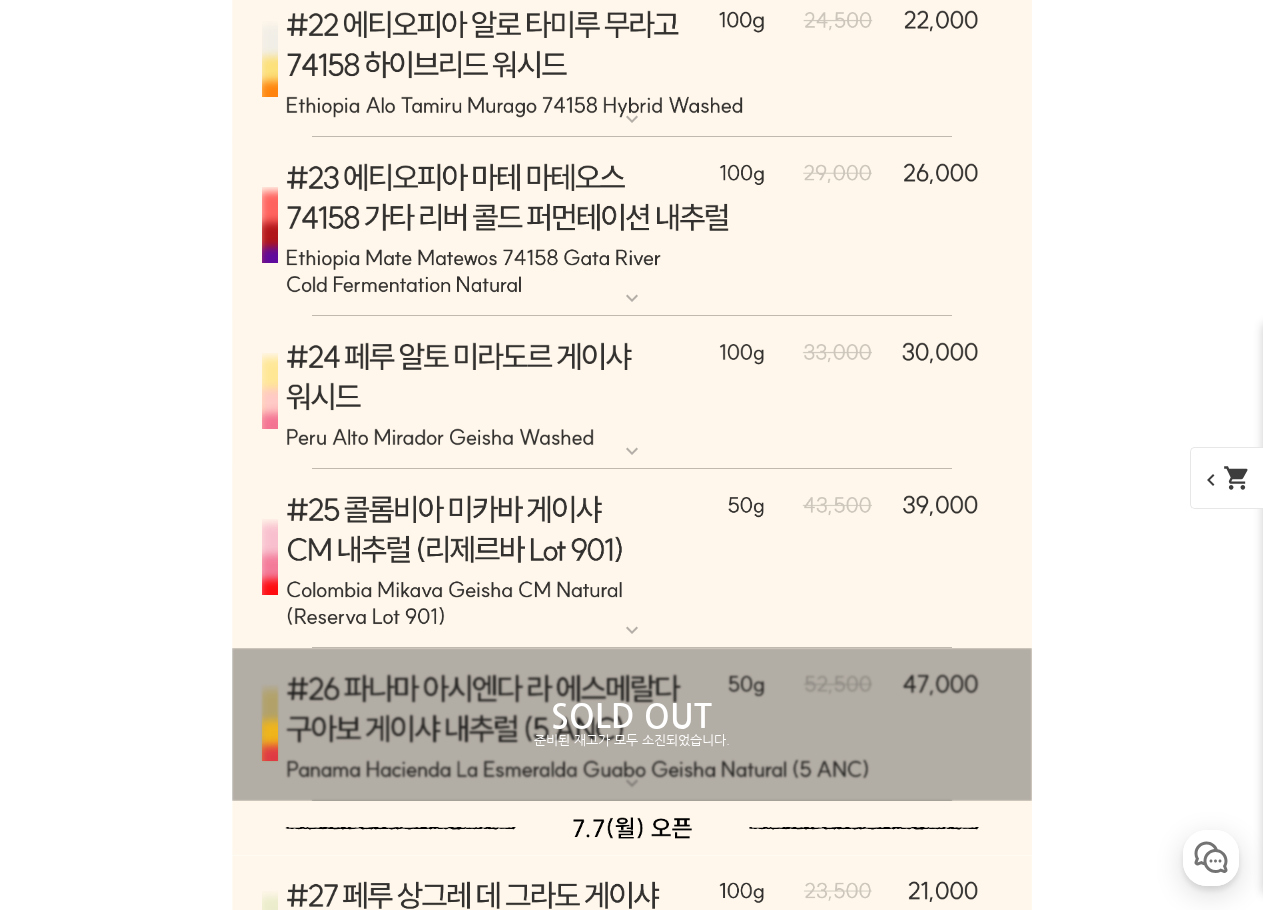 click at bounding box center (632, -1379) 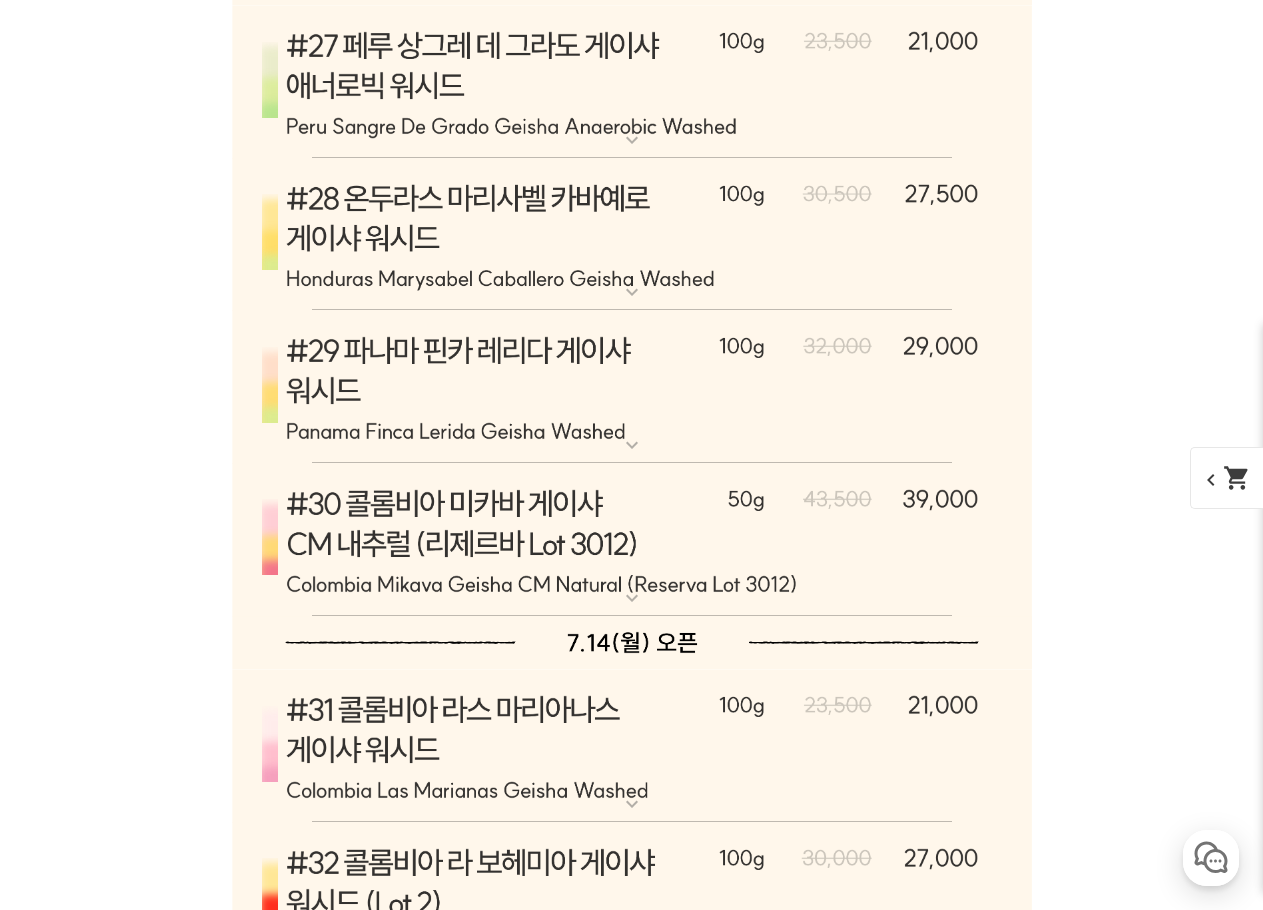 click at bounding box center (632, -1431) 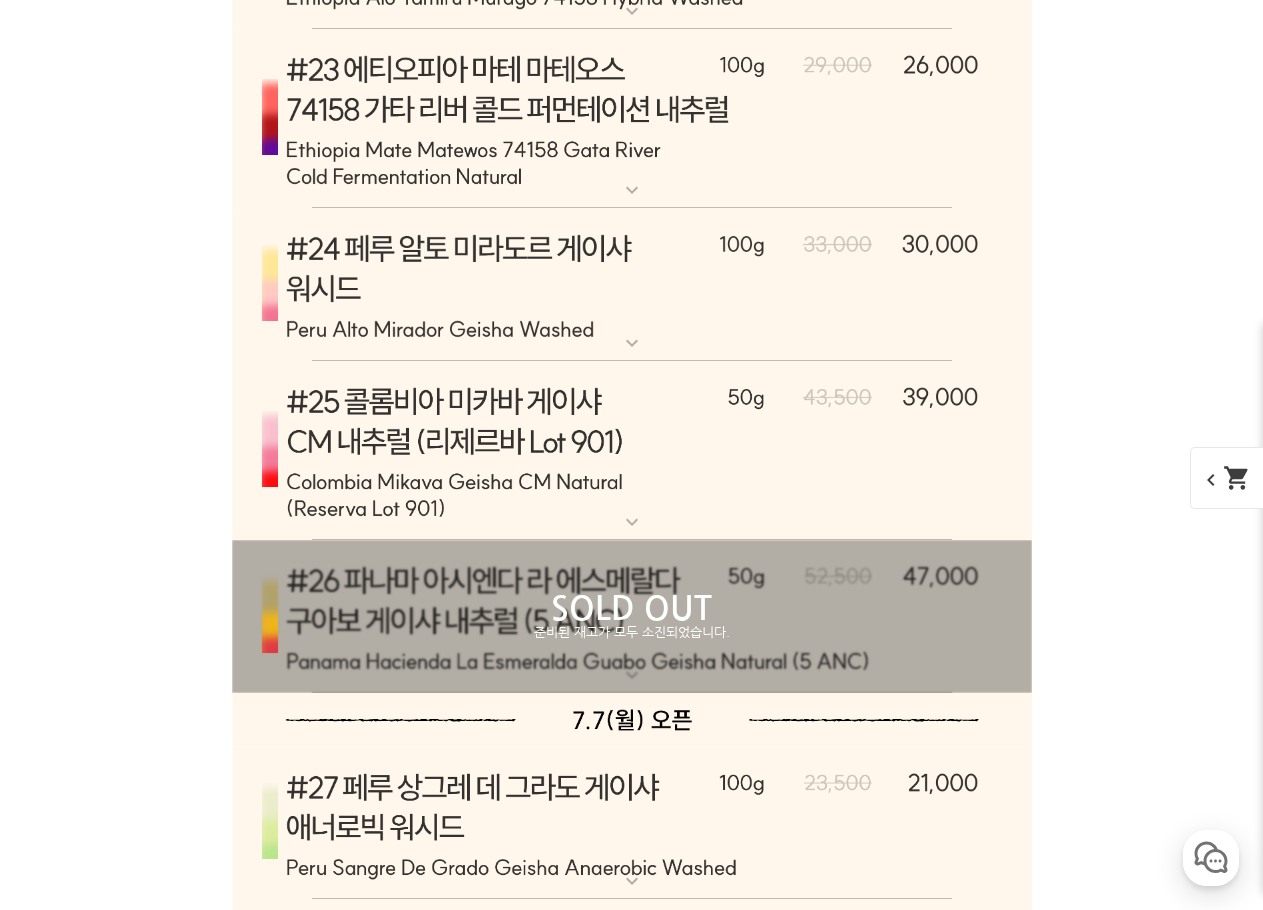 scroll, scrollTop: 11350, scrollLeft: 0, axis: vertical 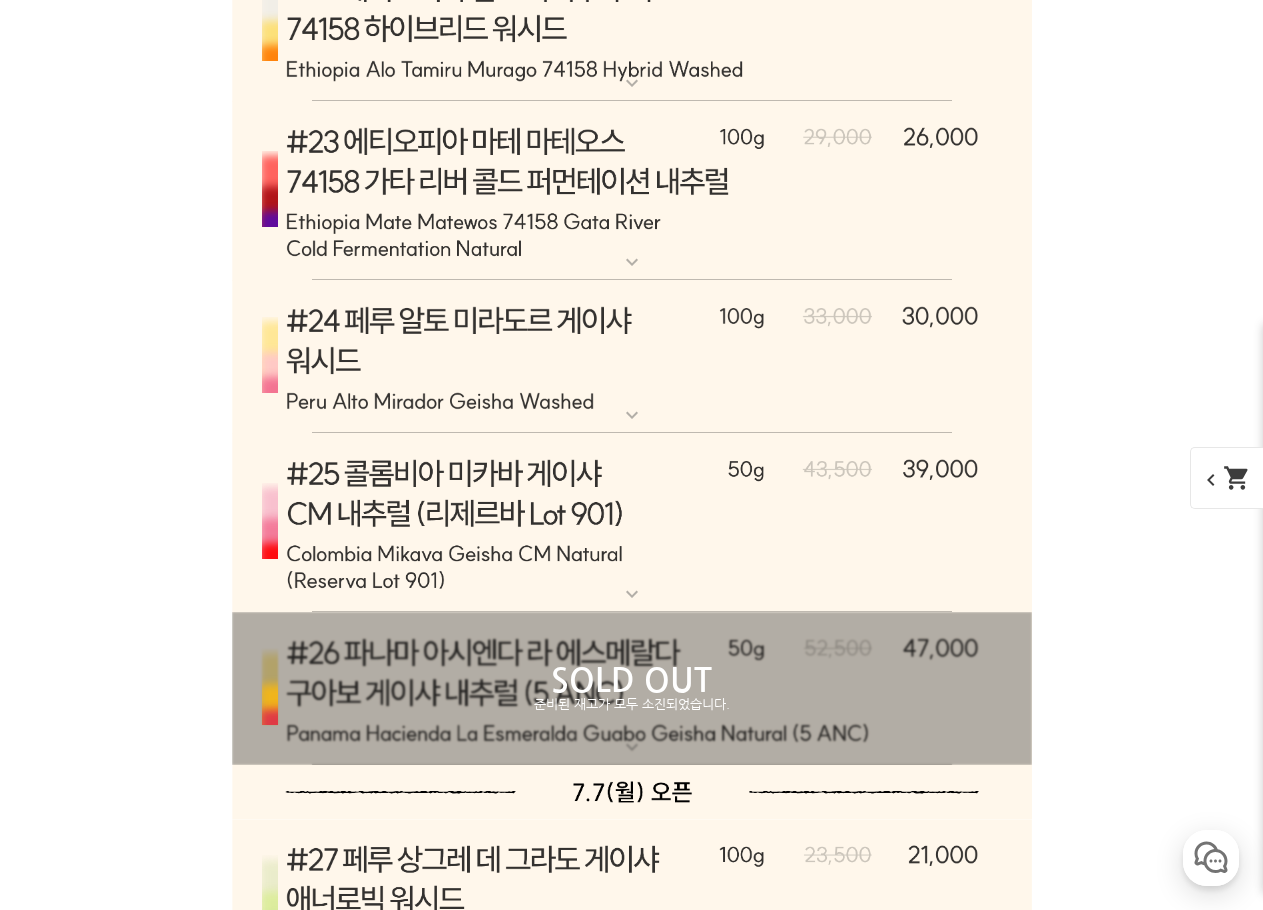 click on "expand_more" at bounding box center (632, -1573) 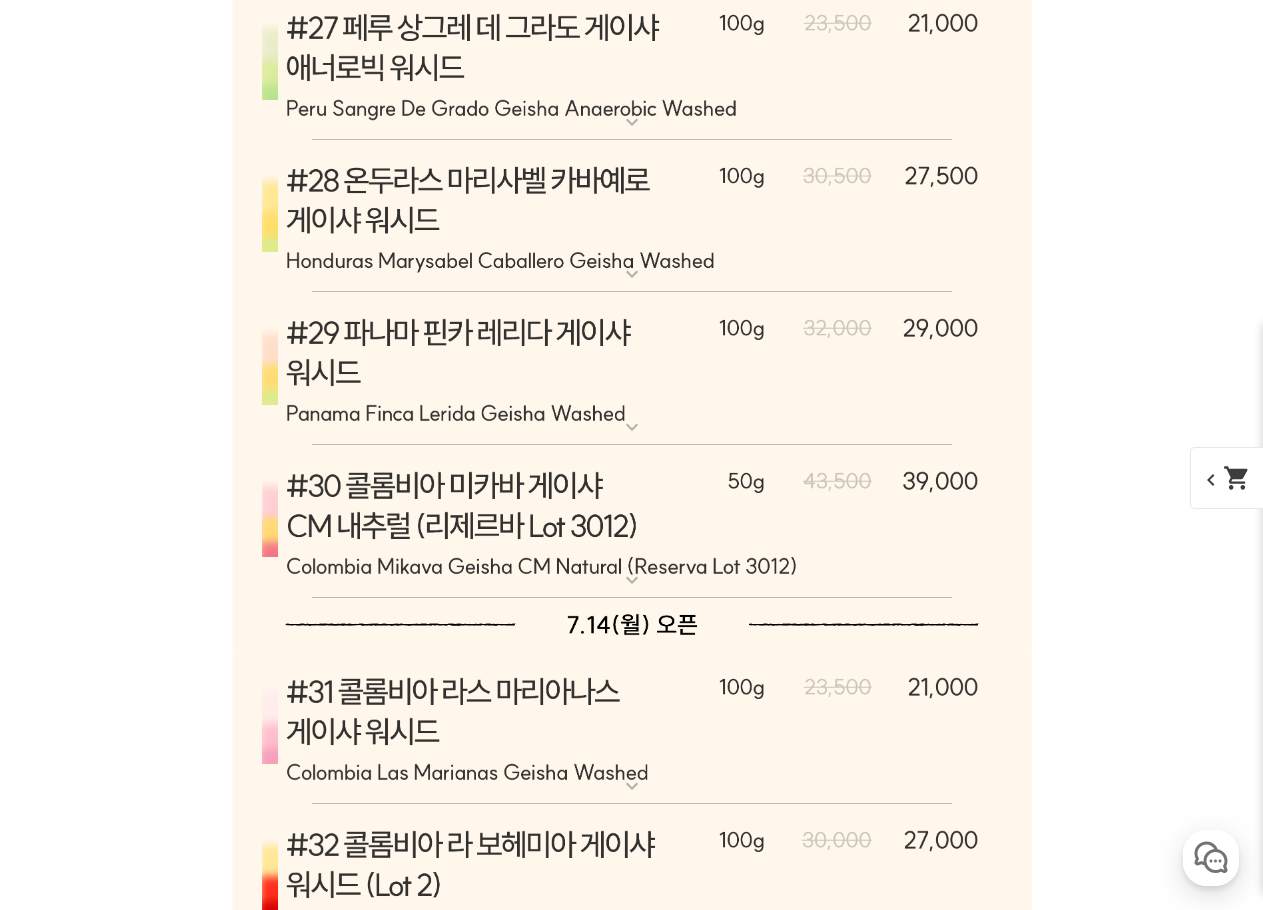 scroll, scrollTop: 11150, scrollLeft: 0, axis: vertical 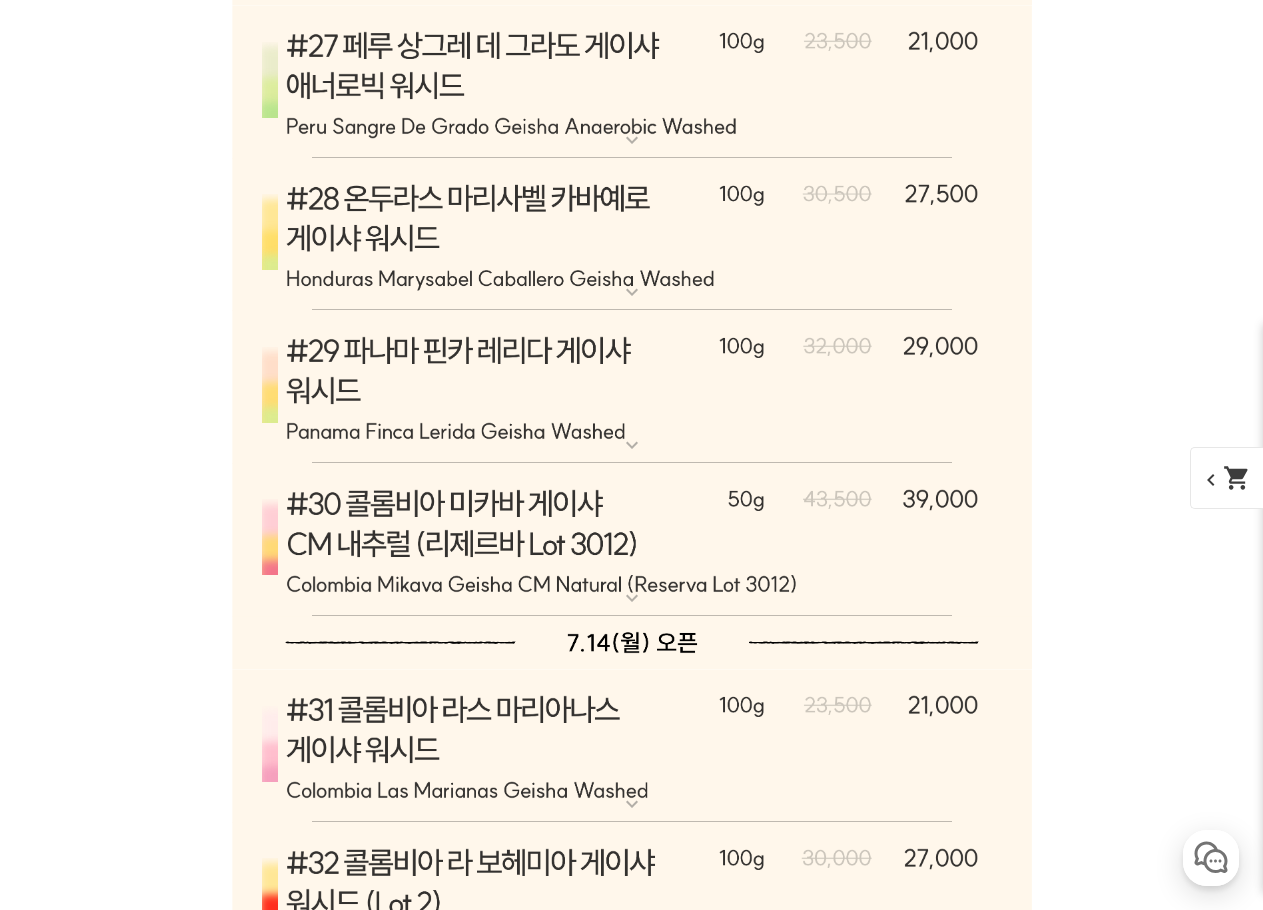 click at bounding box center (632, -1583) 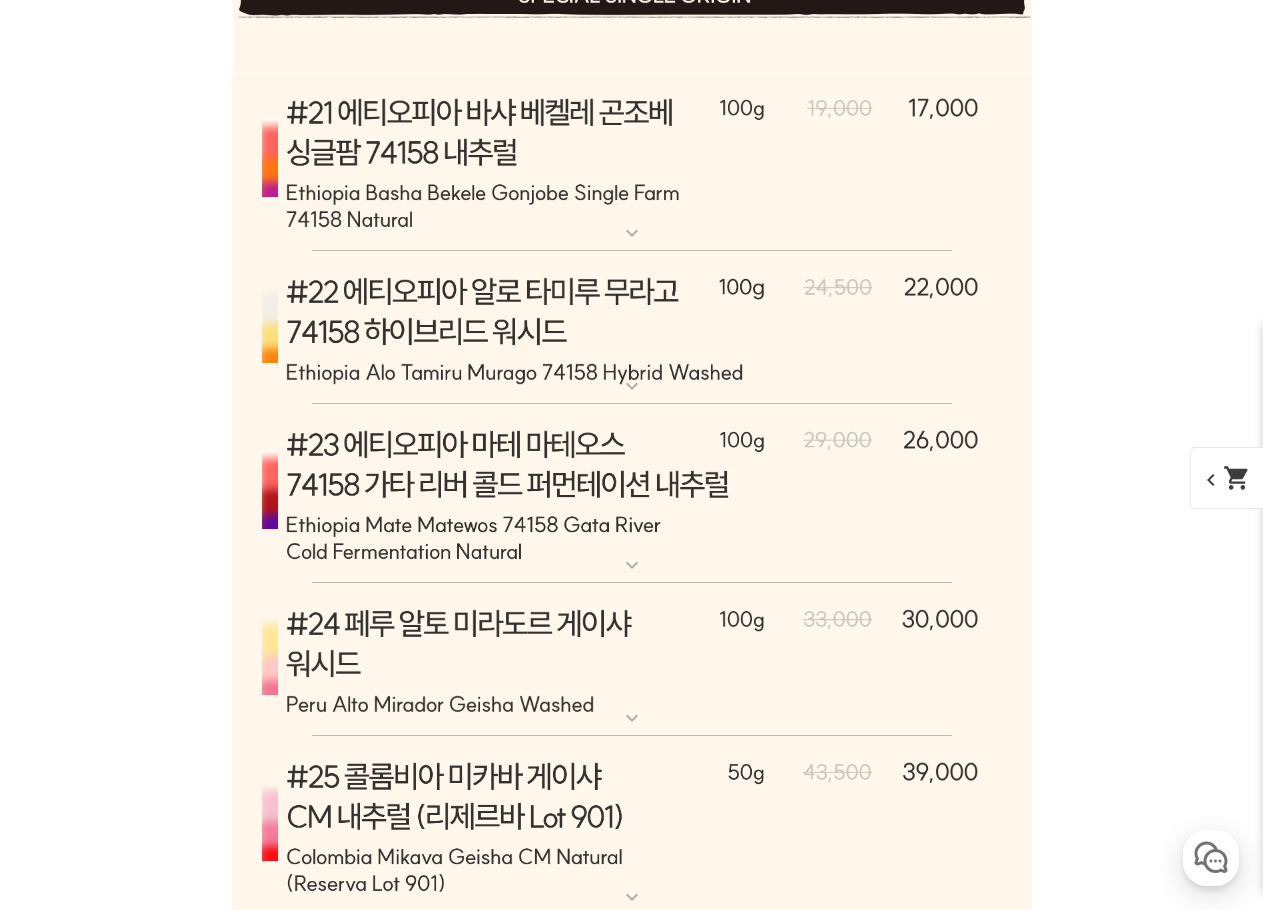 click at bounding box center (632, -1583) 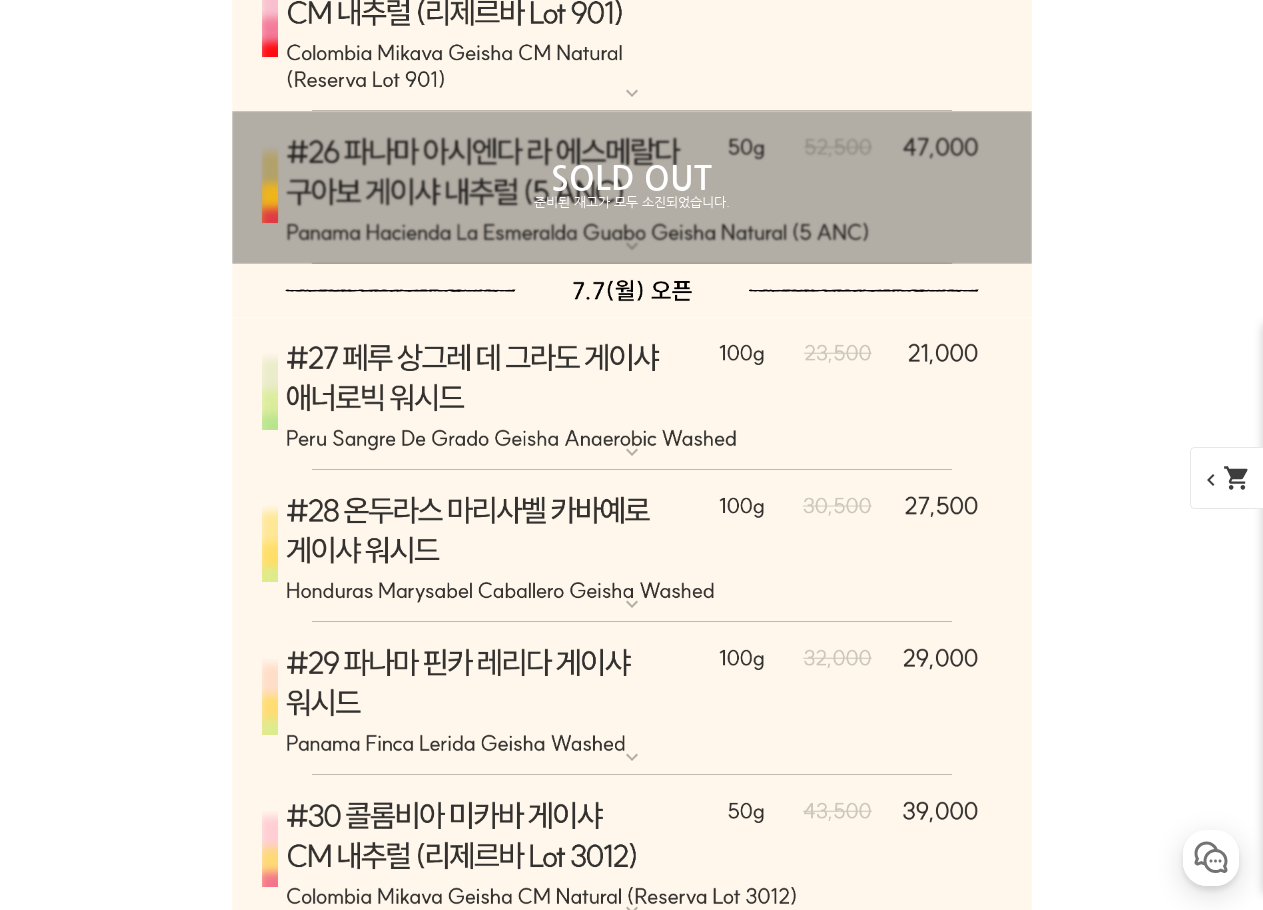 scroll, scrollTop: 10750, scrollLeft: 0, axis: vertical 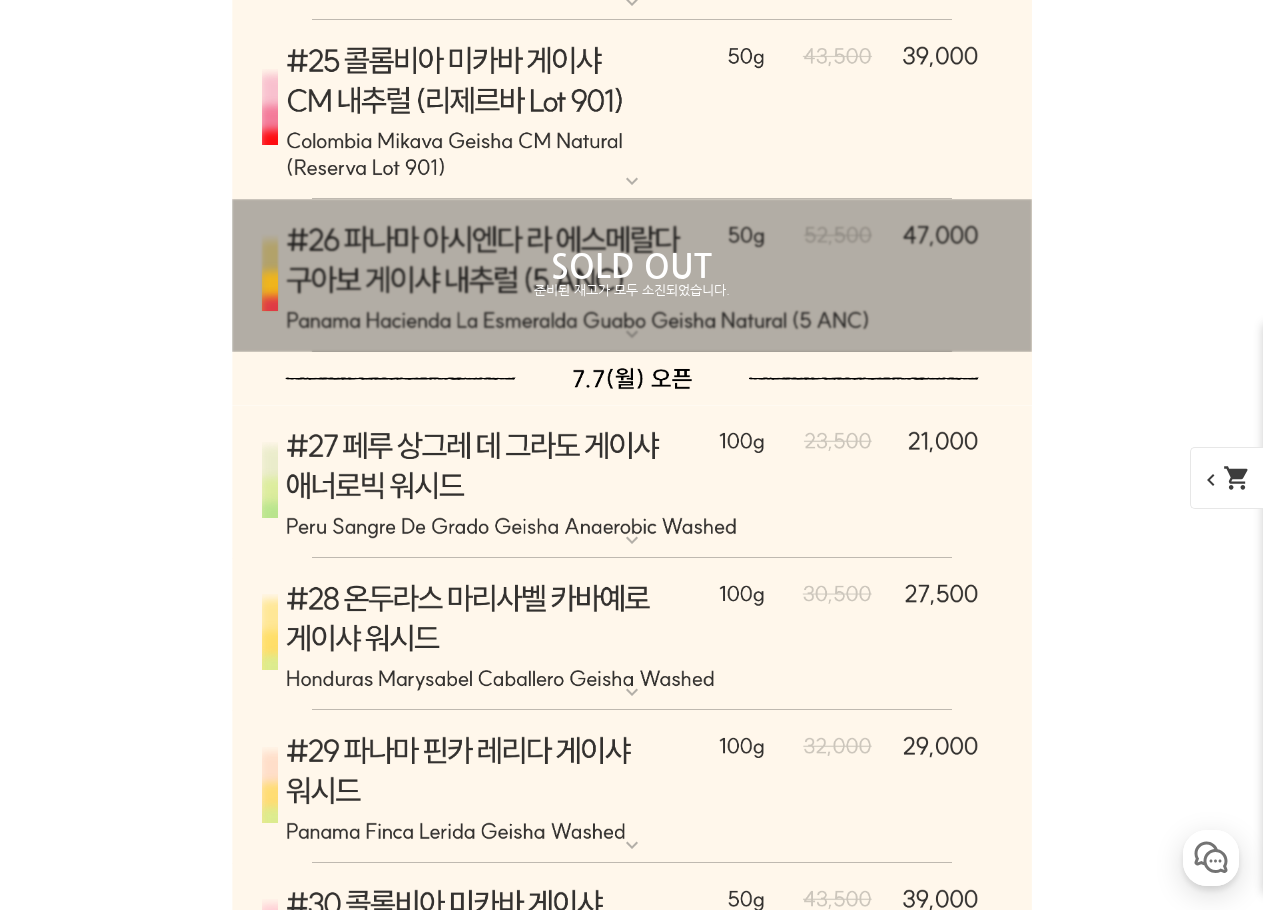 click at bounding box center [632, -1334] 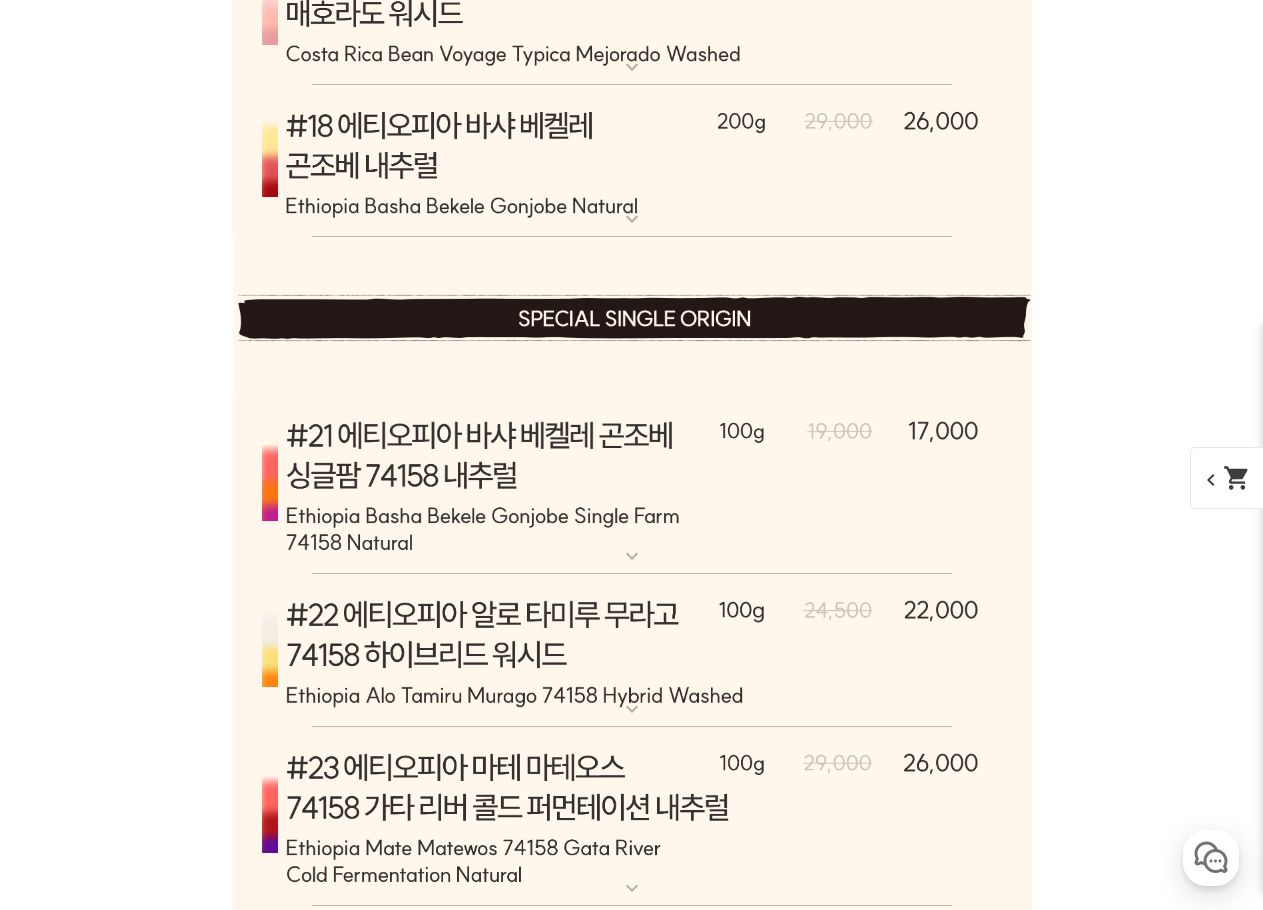 click at bounding box center (632, -1334) 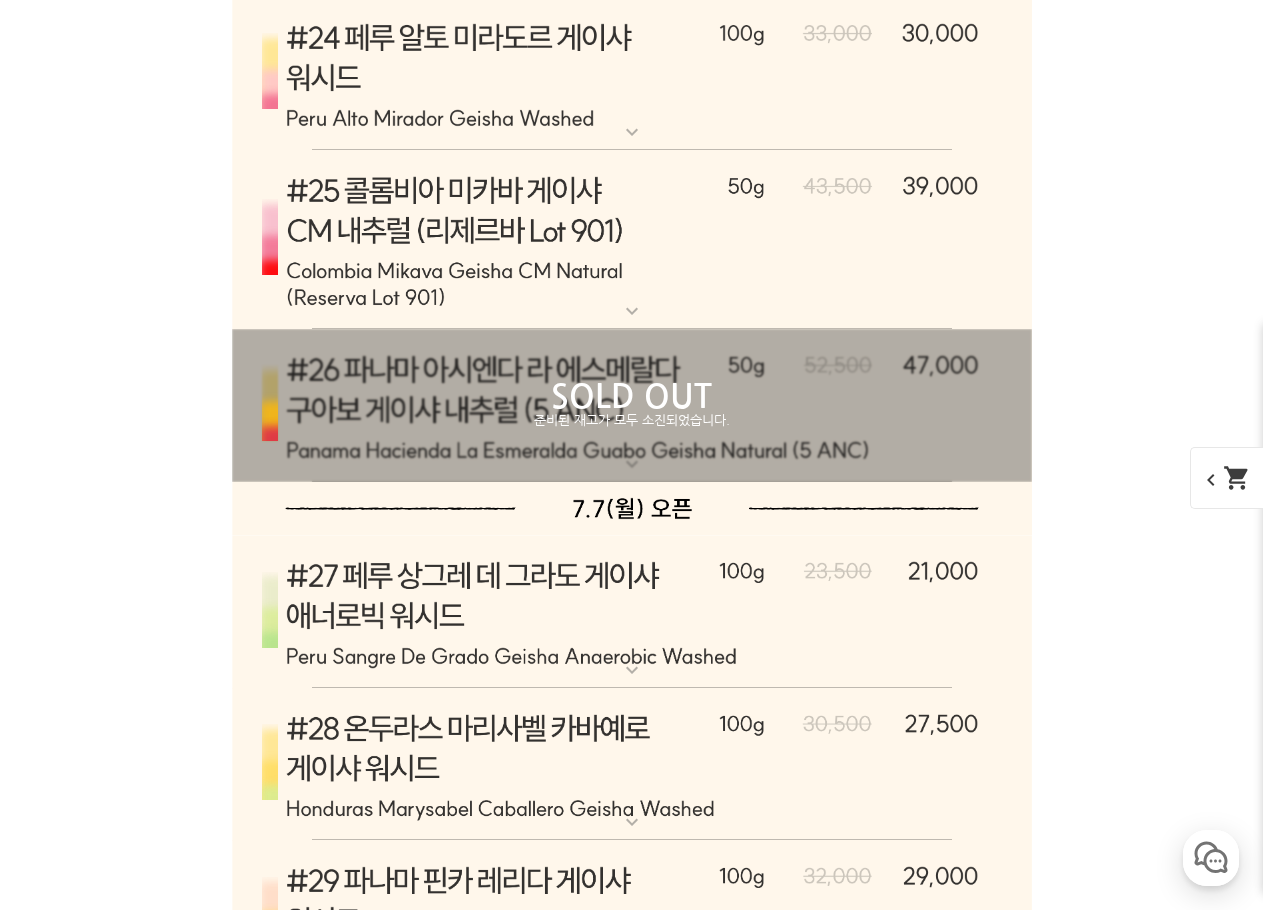 scroll, scrollTop: 10550, scrollLeft: 0, axis: vertical 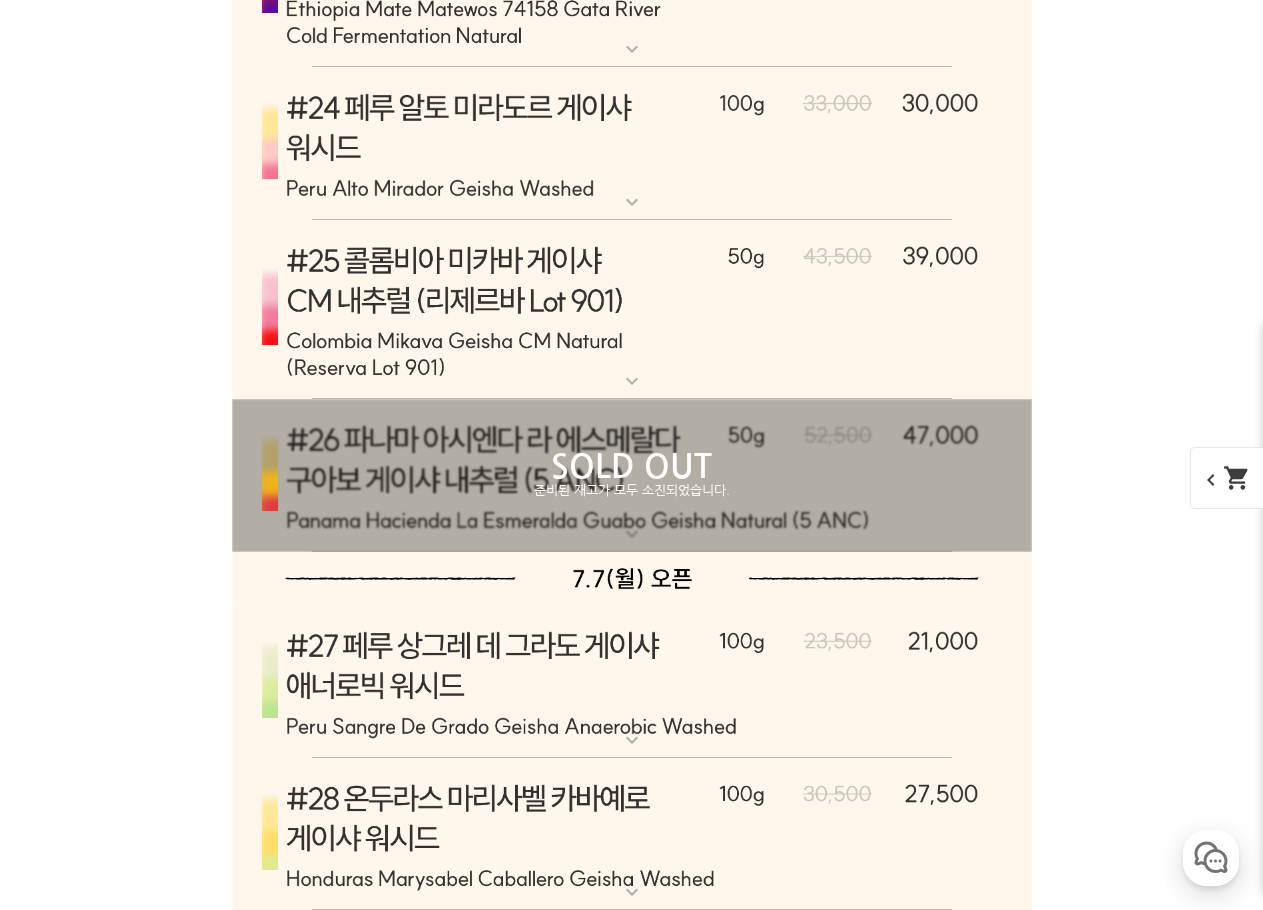 click at bounding box center [632, -1551] 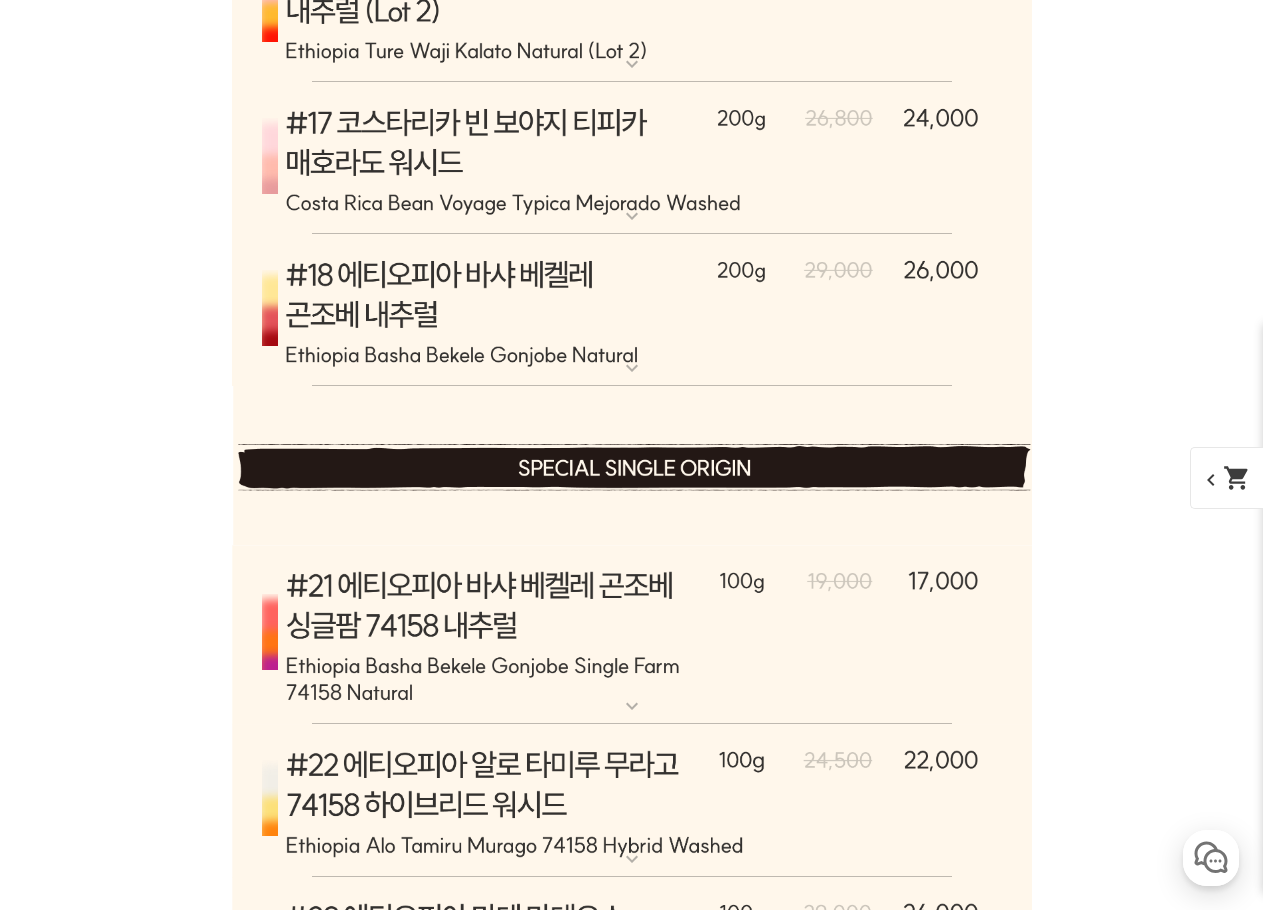 scroll, scrollTop: 10550, scrollLeft: 0, axis: vertical 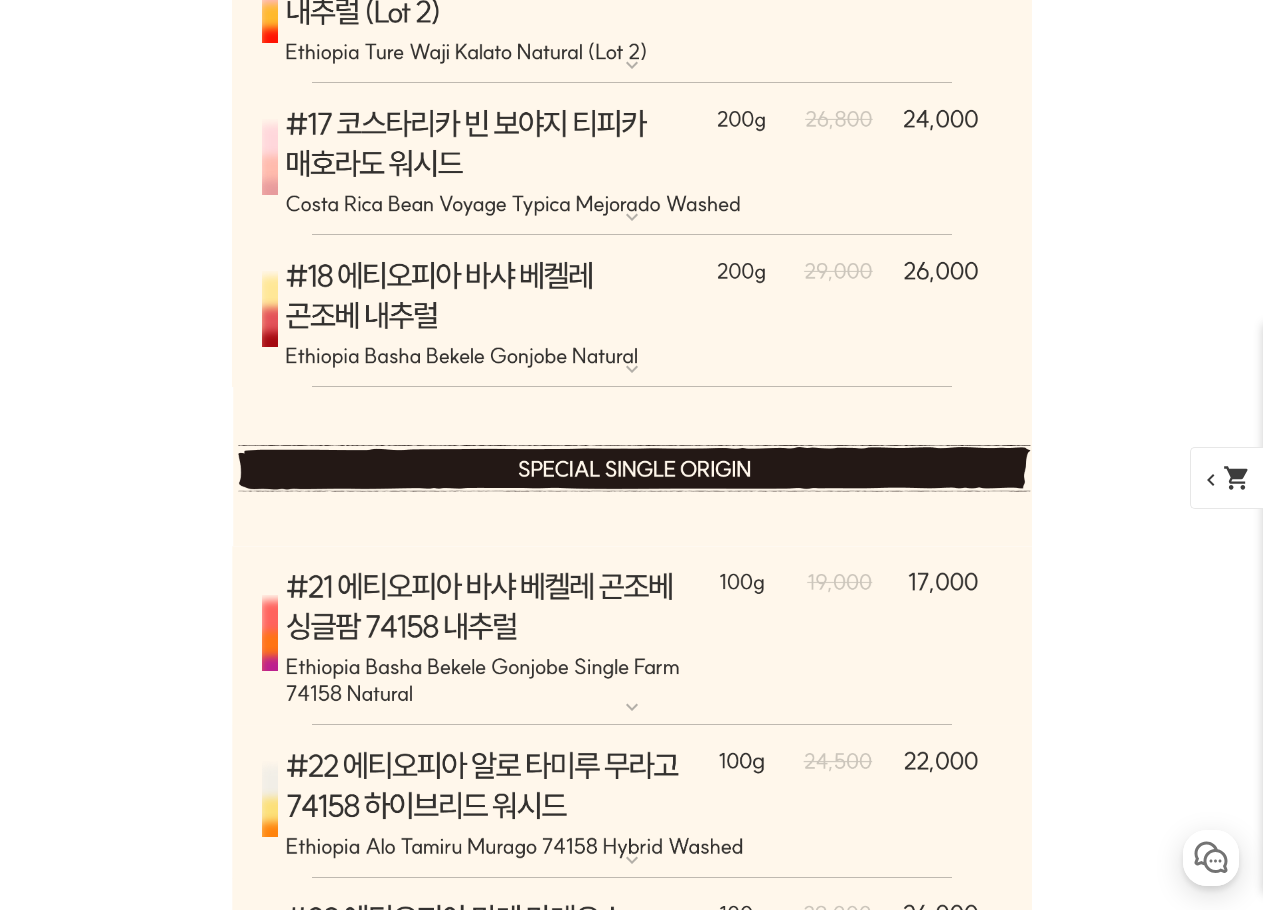 click at bounding box center (632, -1551) 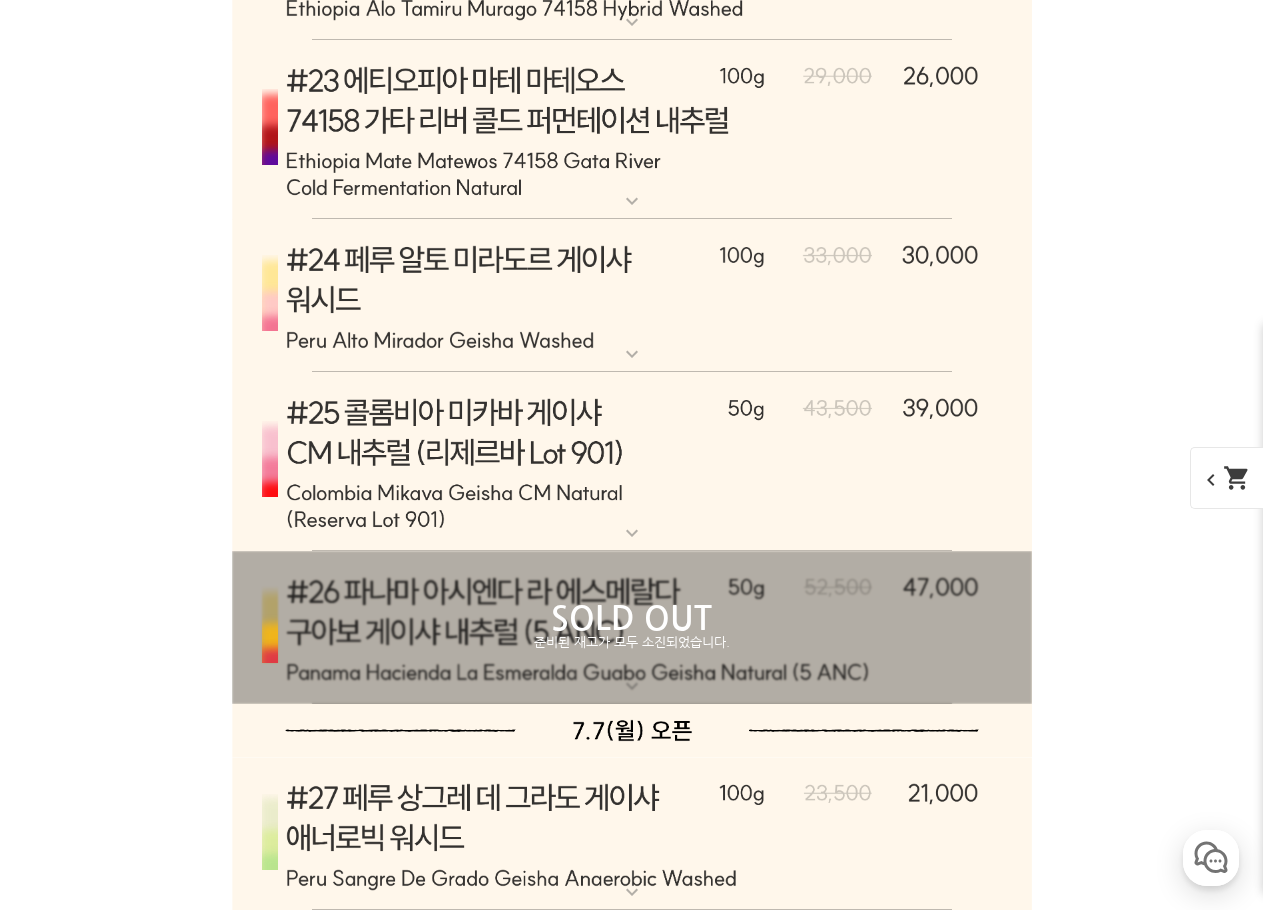 scroll, scrollTop: 10350, scrollLeft: 0, axis: vertical 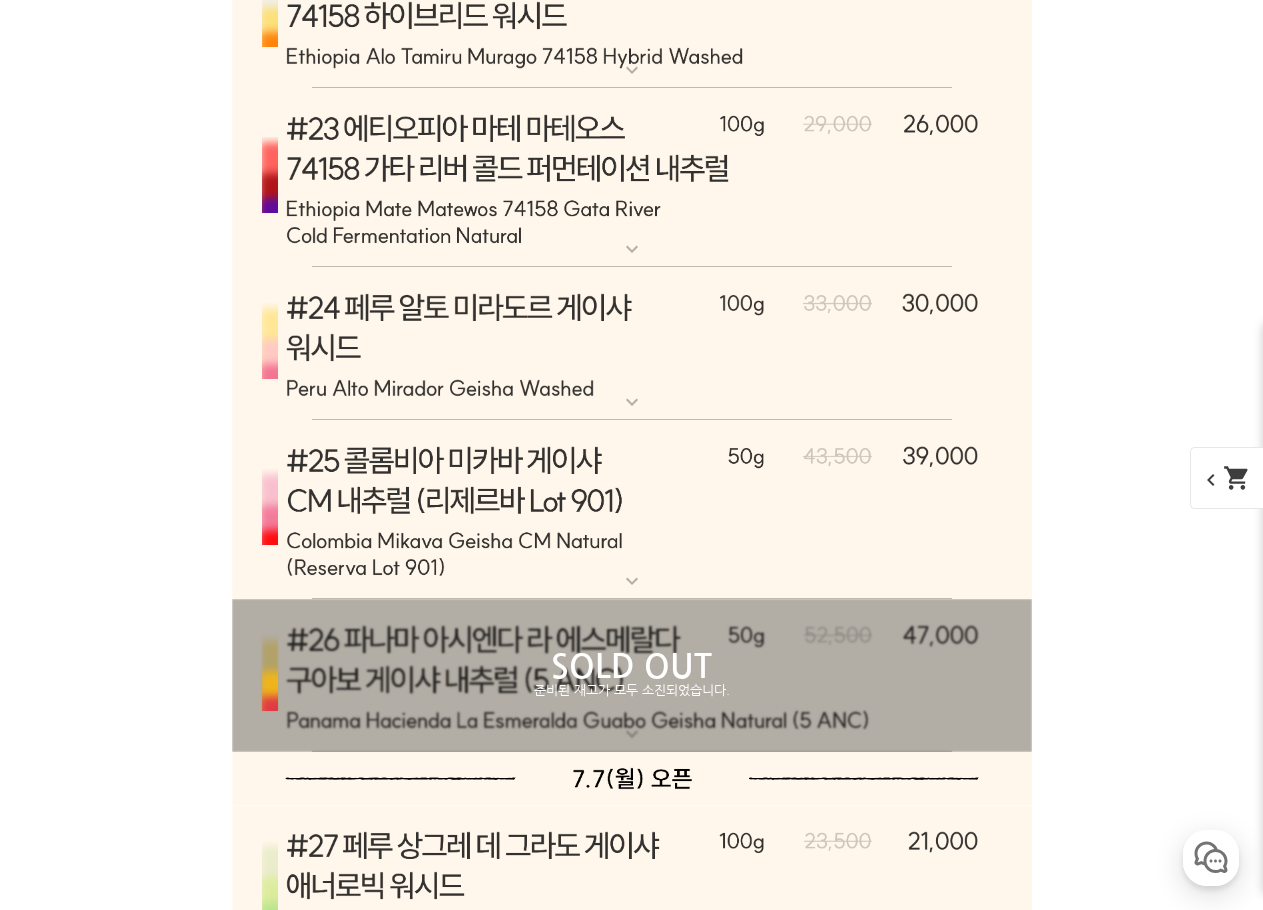 click on "expand_more" at bounding box center [632, -1293] 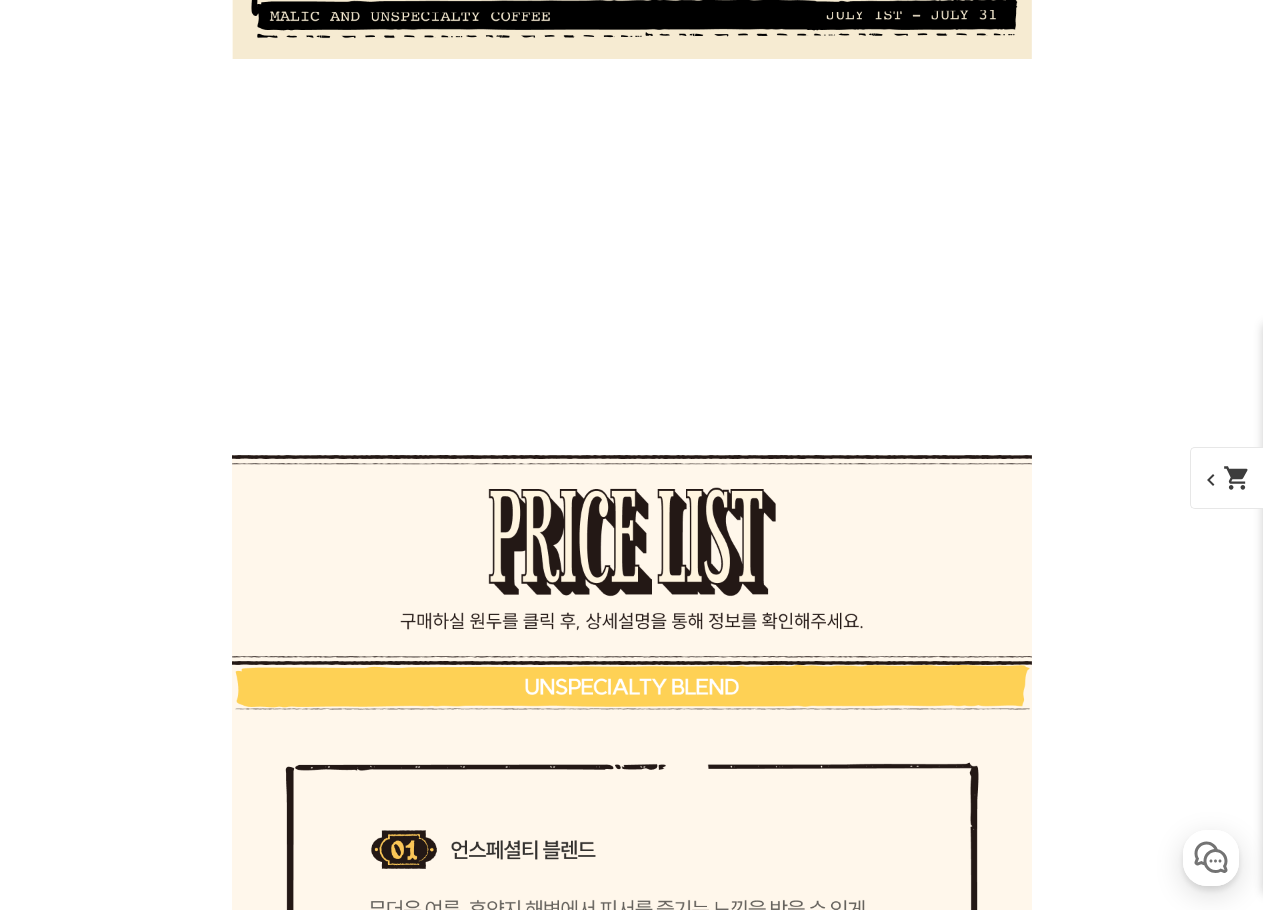 scroll, scrollTop: 0, scrollLeft: 0, axis: both 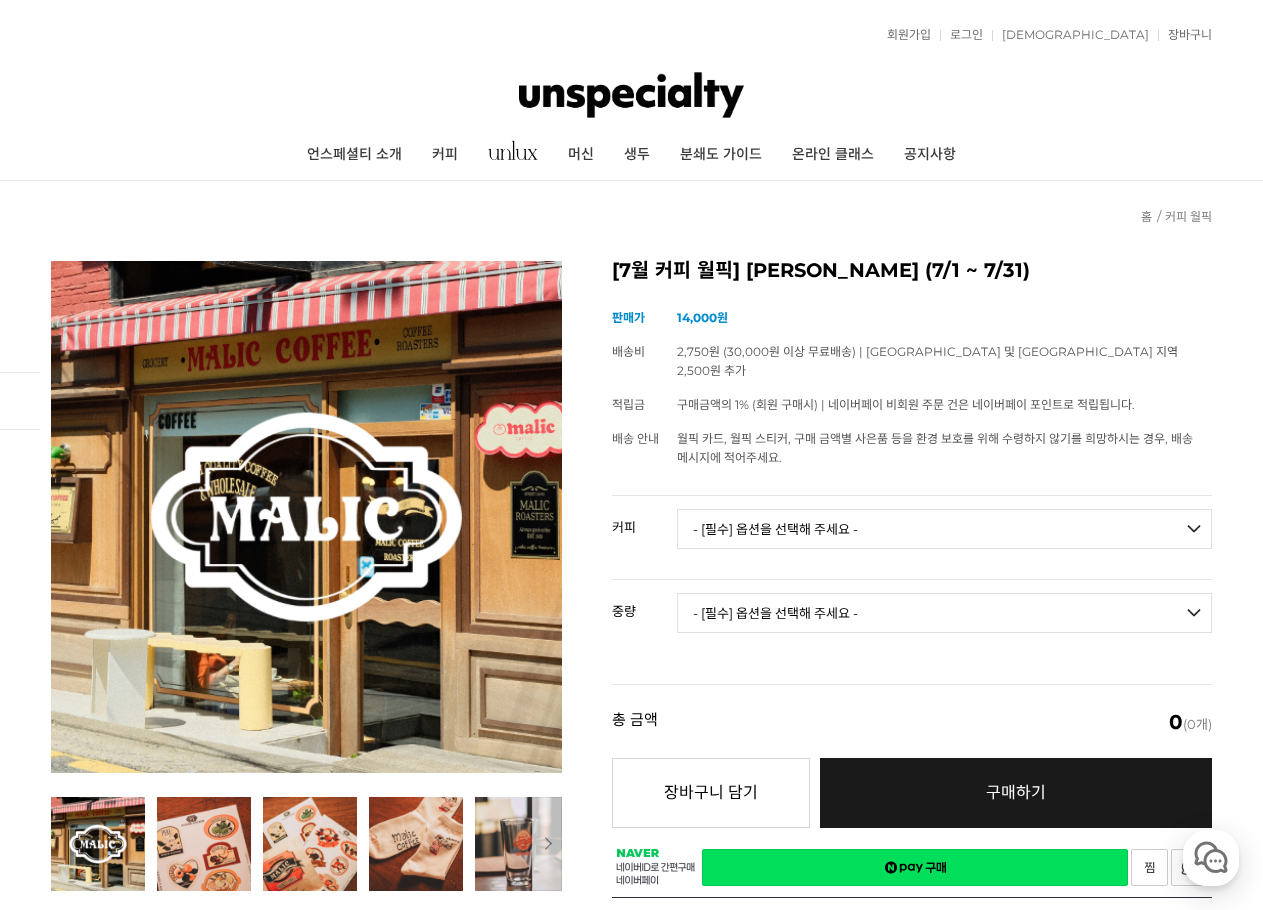 click on "- [필수] 옵션을 선택해 주세요 - ------------------- 언스페셜티 분쇄도 가이드 종이(주문 1개당 최대 1개 제공) [PERSON_NAME] (언스페셜티 블렌드) 애플 쥬스 (언스페셜티 블렌드) 허니 자몽 쥬스 (언스페셜티 블렌드) [기획상품] 2024 Best of Panama 3종 10g 레시피팩 프루티 블렌드 마일드 블렌드 모닝 블렌드 #1 탄자니아 아카시아 힐스 게이샤 AA 풀리 워시드 [품절] #2 콜롬비아 포파얀 슈가케인 디카페인 #3 에티오피아 알로 타미루 미리가 74158 워시드 #4 에티오피아 첼베사 워시드 디카페인 #5 케냐 뚱구리 AB 풀리 워시드 [품절] #6 에티오피아 버그 우 셀렉션 에얼룸 내추럴 (Lot2) #7 에티오피아 알로 타미루 무라고 74158 클래식 워시드 #8 케냐 은가라투아 AB 워시드 (Lot 159) [품절] [7.4 오픈] #9 온두라스 마리사벨 카바예로 파카마라 워시드 #24 [PERSON_NAME]" at bounding box center [944, 537] 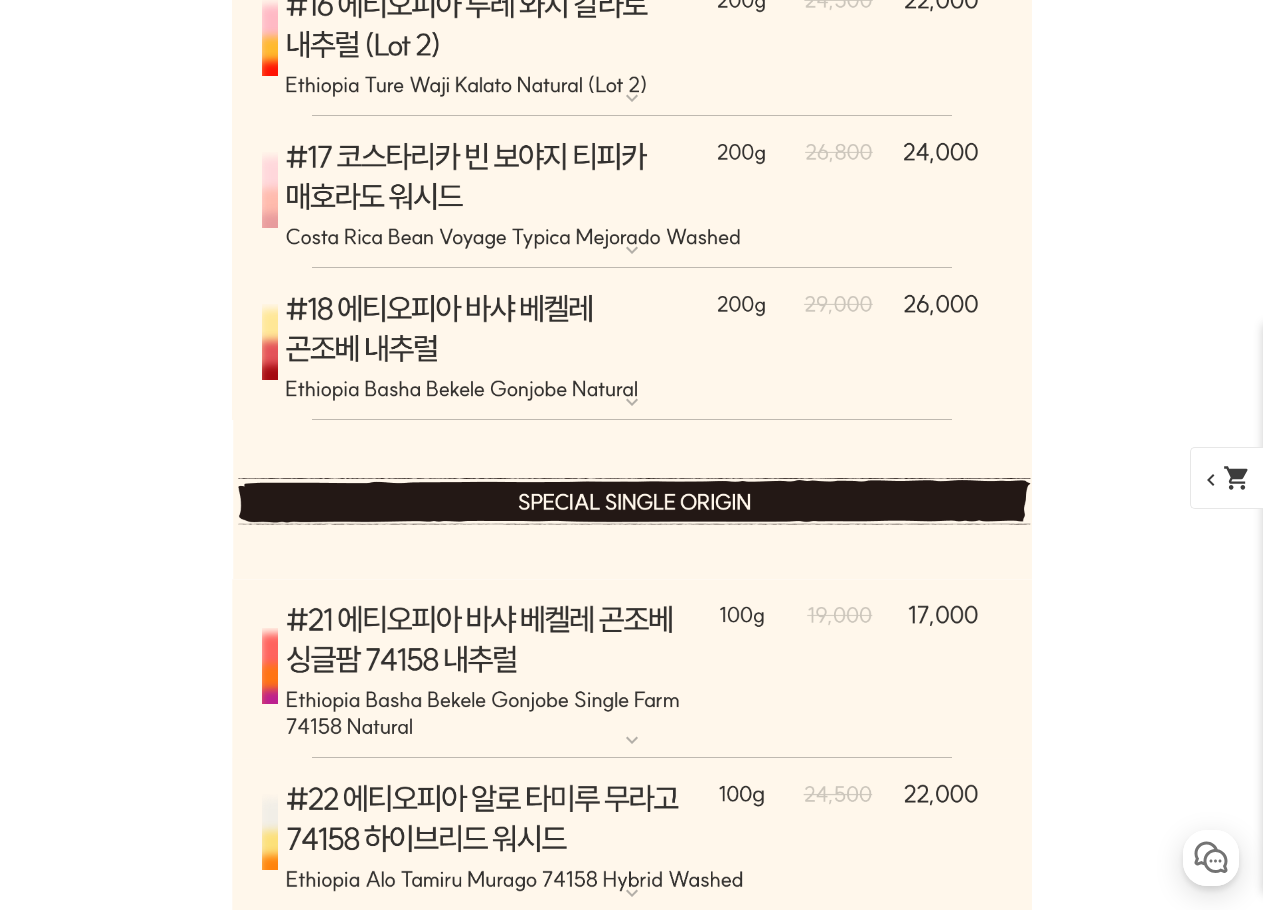 scroll, scrollTop: 10550, scrollLeft: 0, axis: vertical 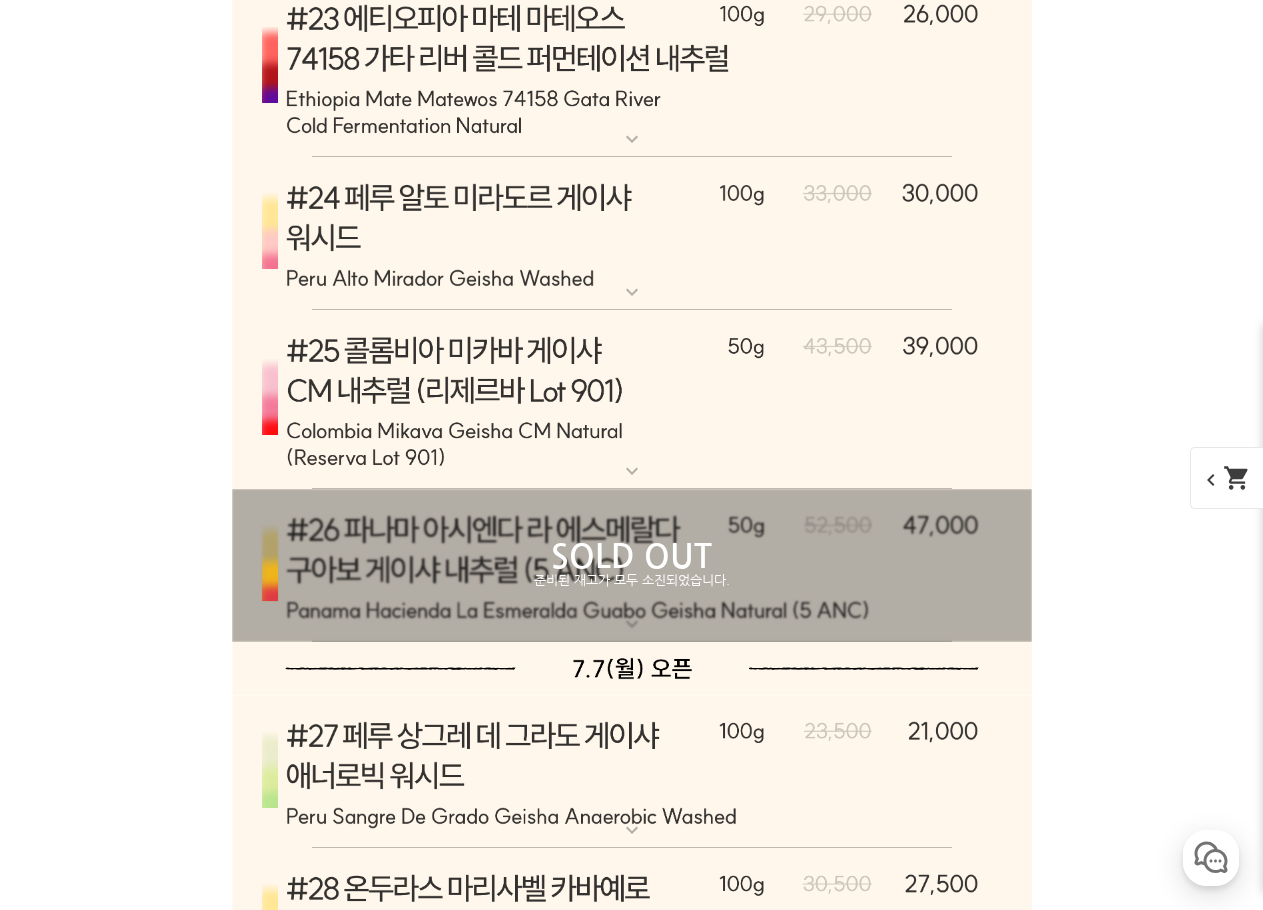 click at bounding box center [632, -1328] 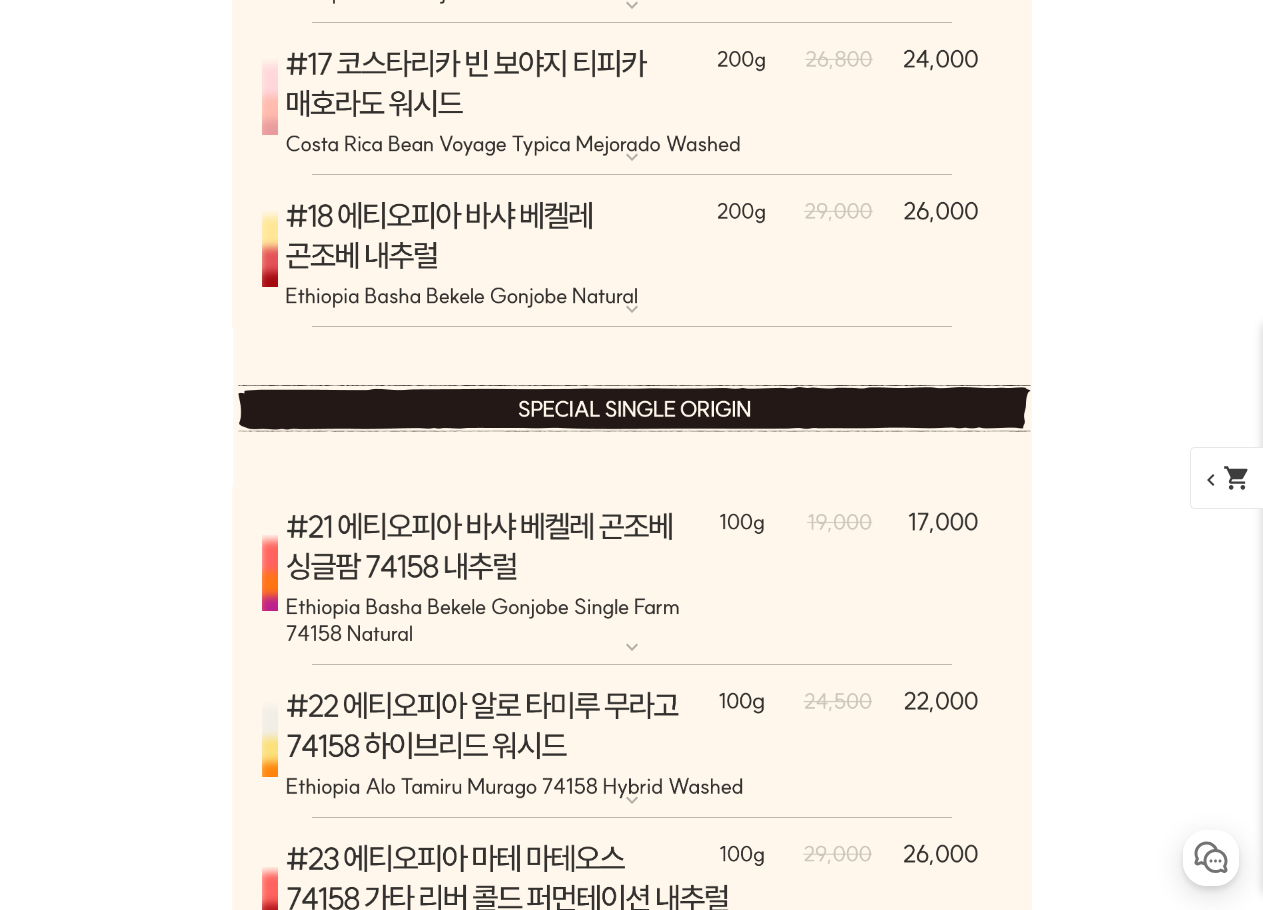 scroll, scrollTop: 11850, scrollLeft: 0, axis: vertical 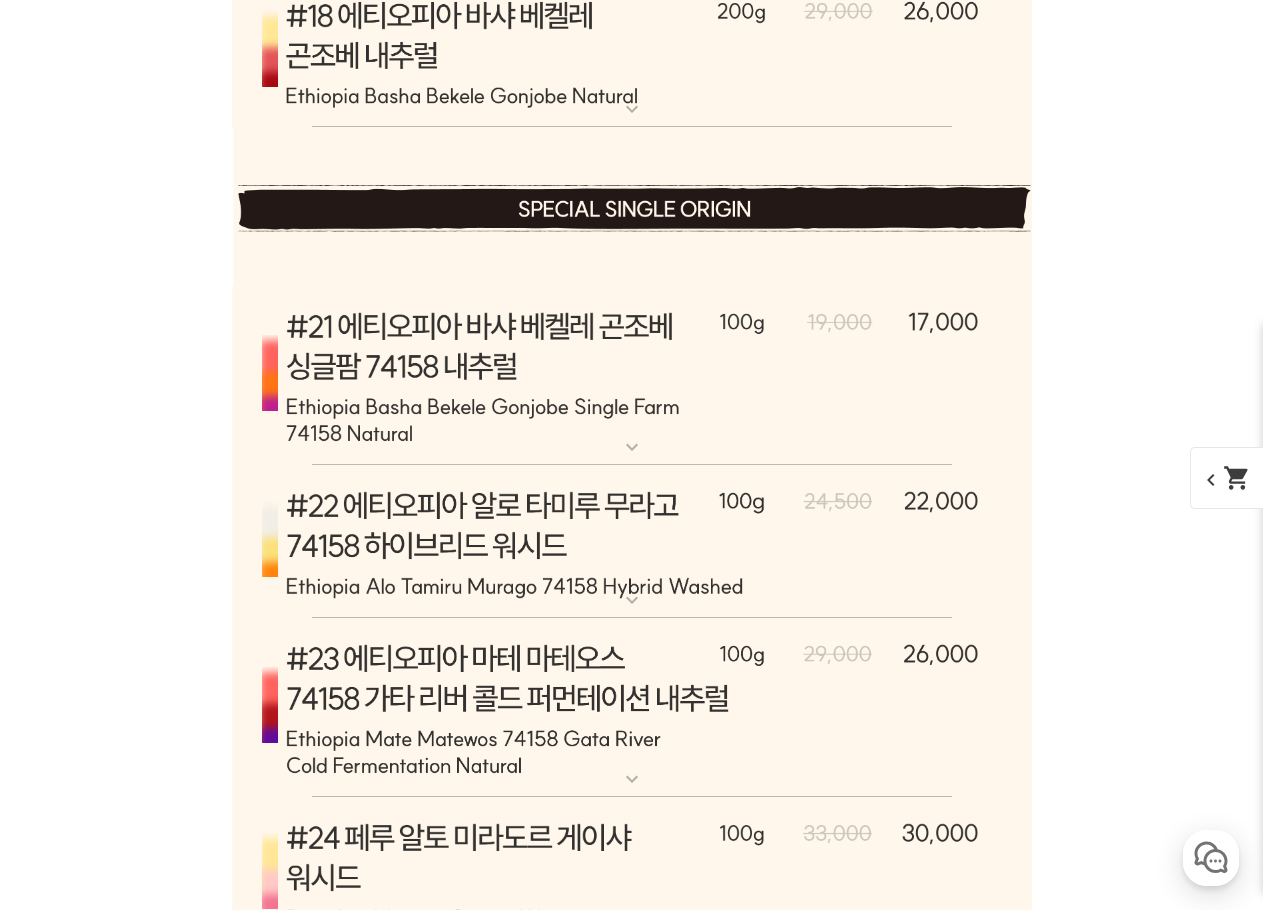 click at bounding box center [632, -1728] 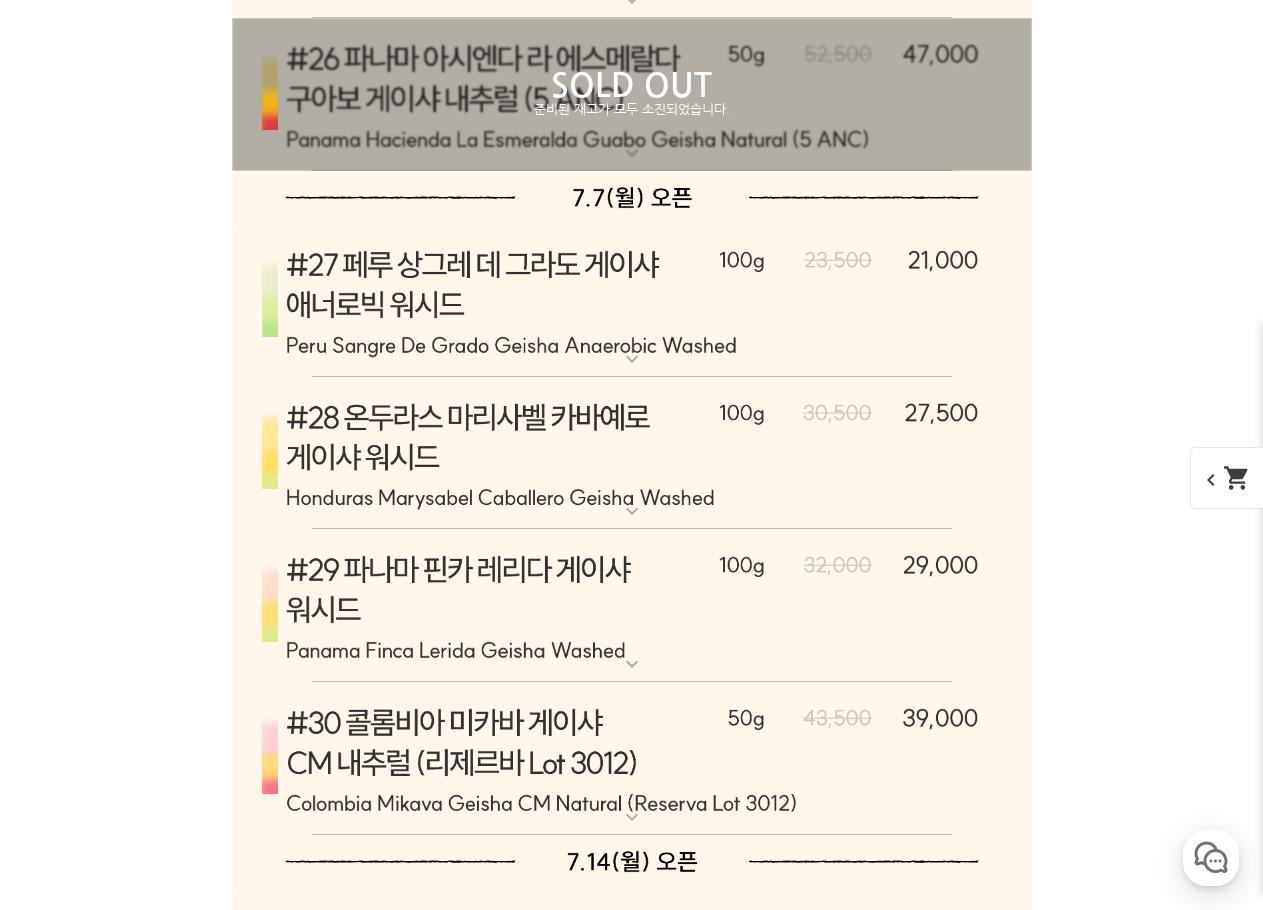 scroll, scrollTop: 11950, scrollLeft: 0, axis: vertical 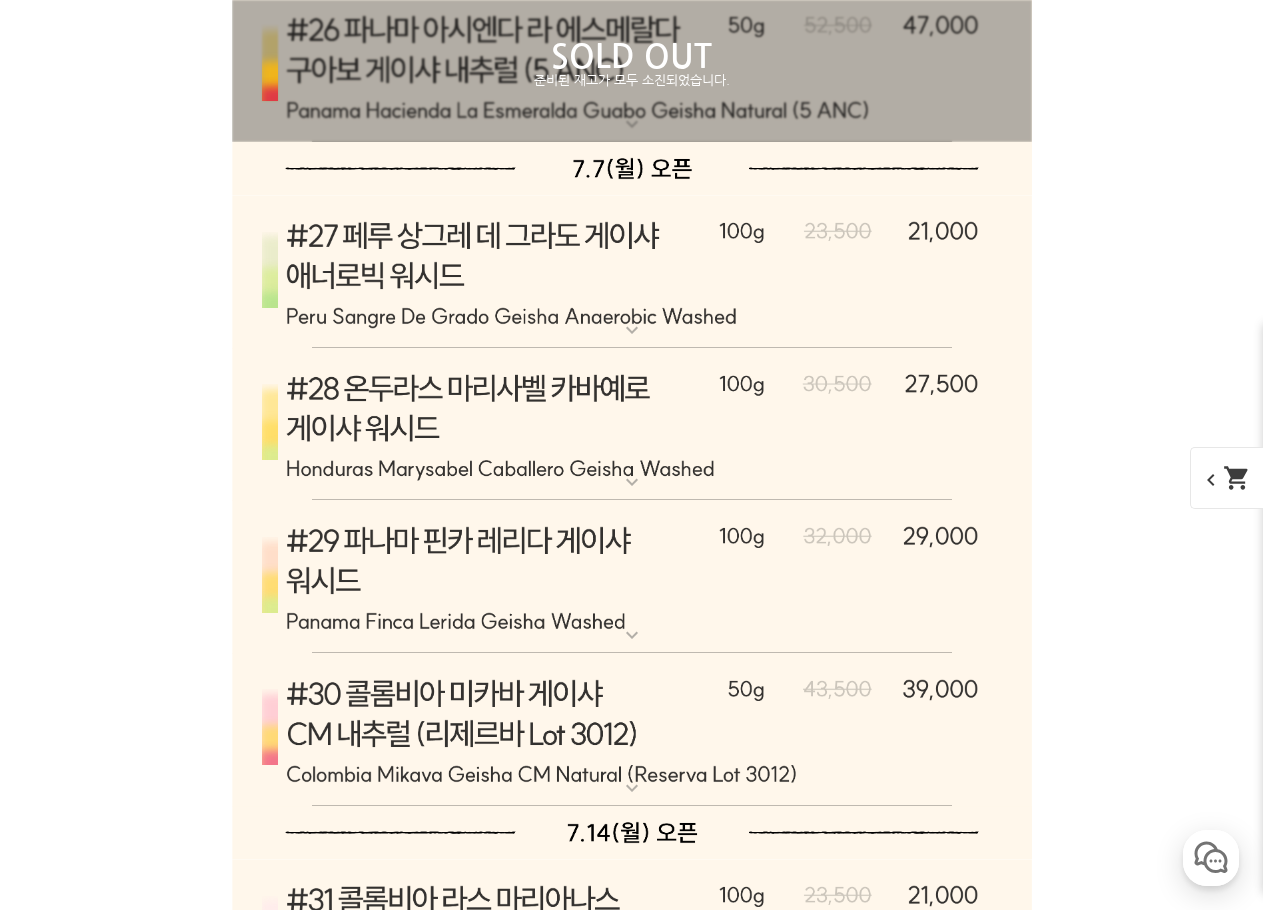 click at bounding box center (632, -1393) 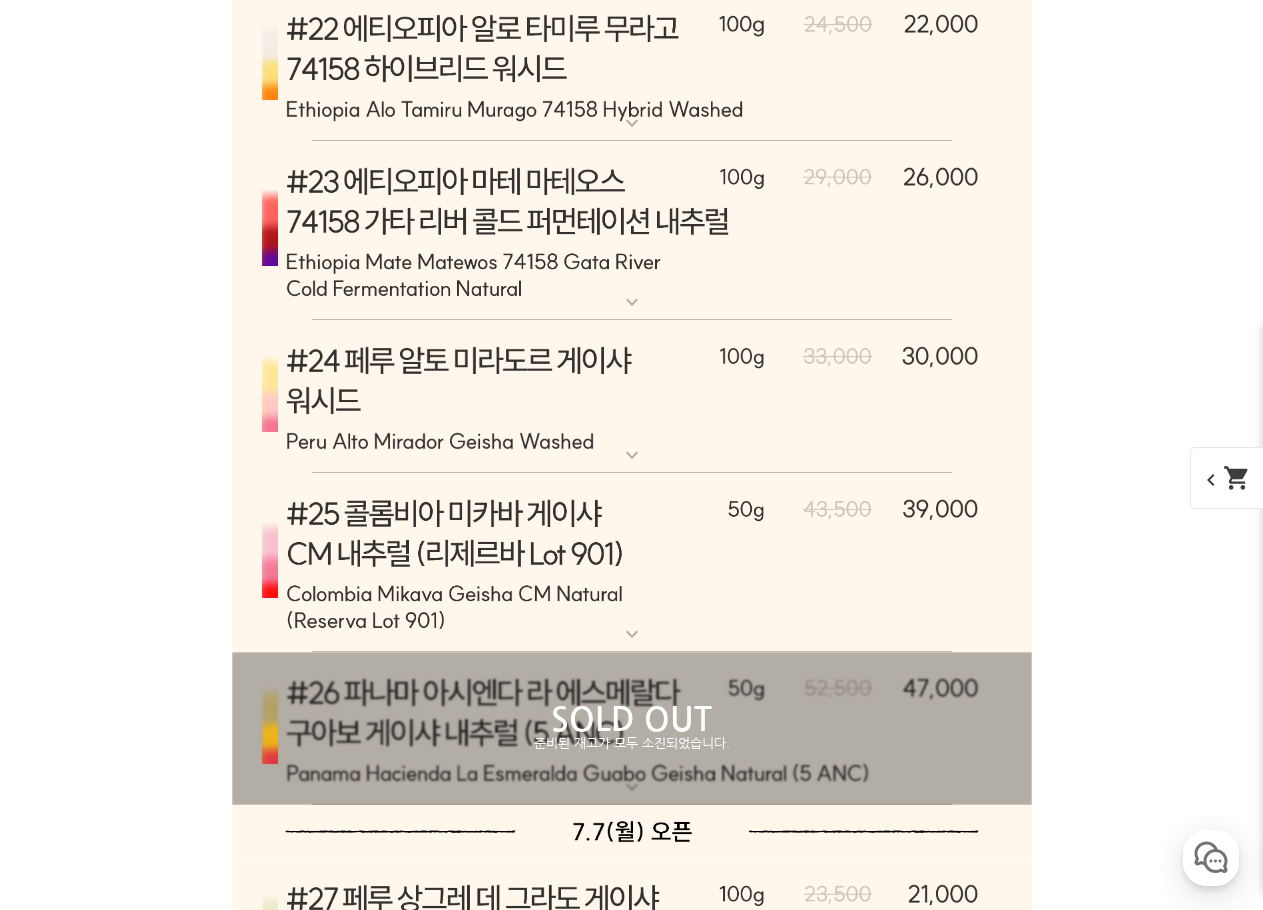 scroll, scrollTop: 12250, scrollLeft: 0, axis: vertical 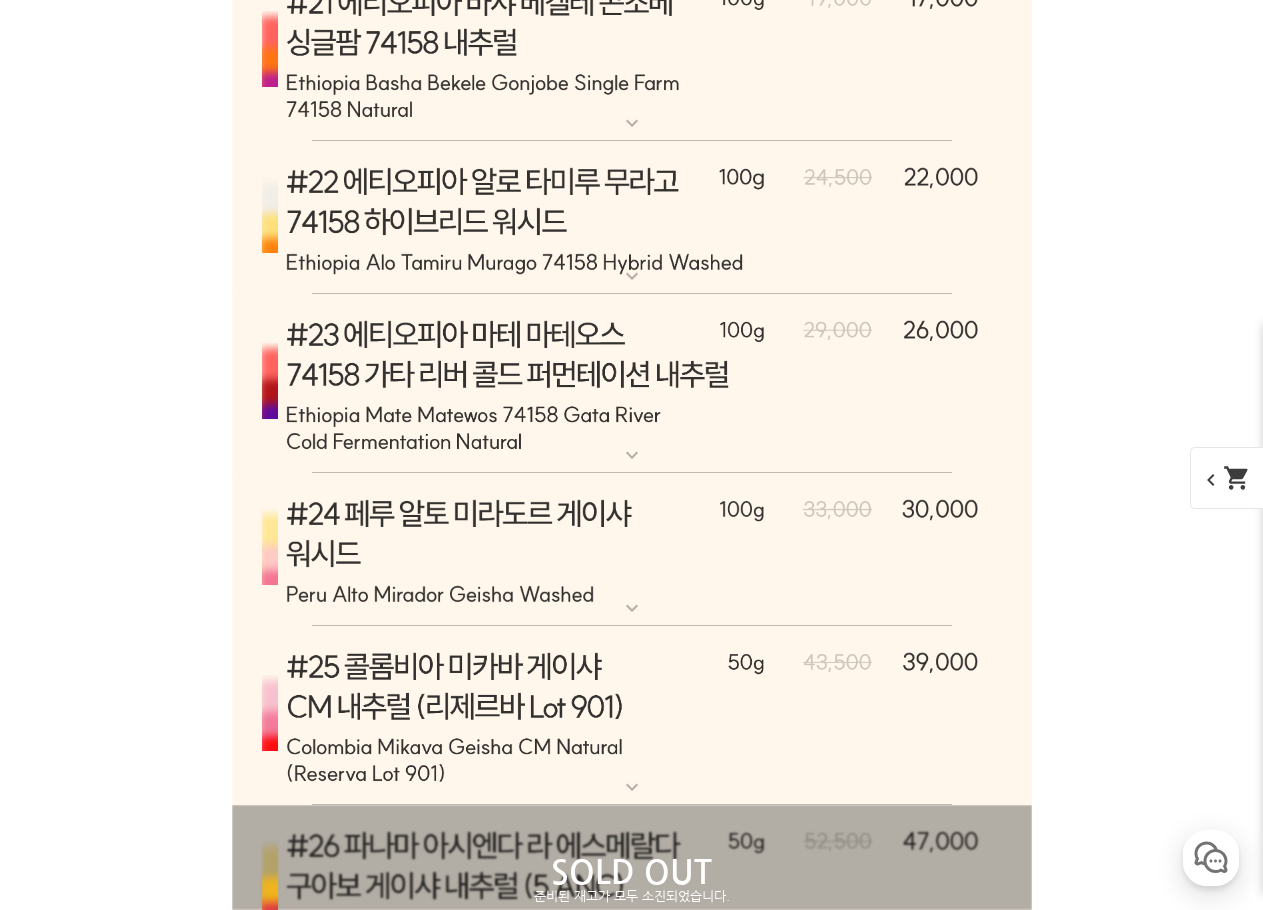 click at bounding box center [632, -1693] 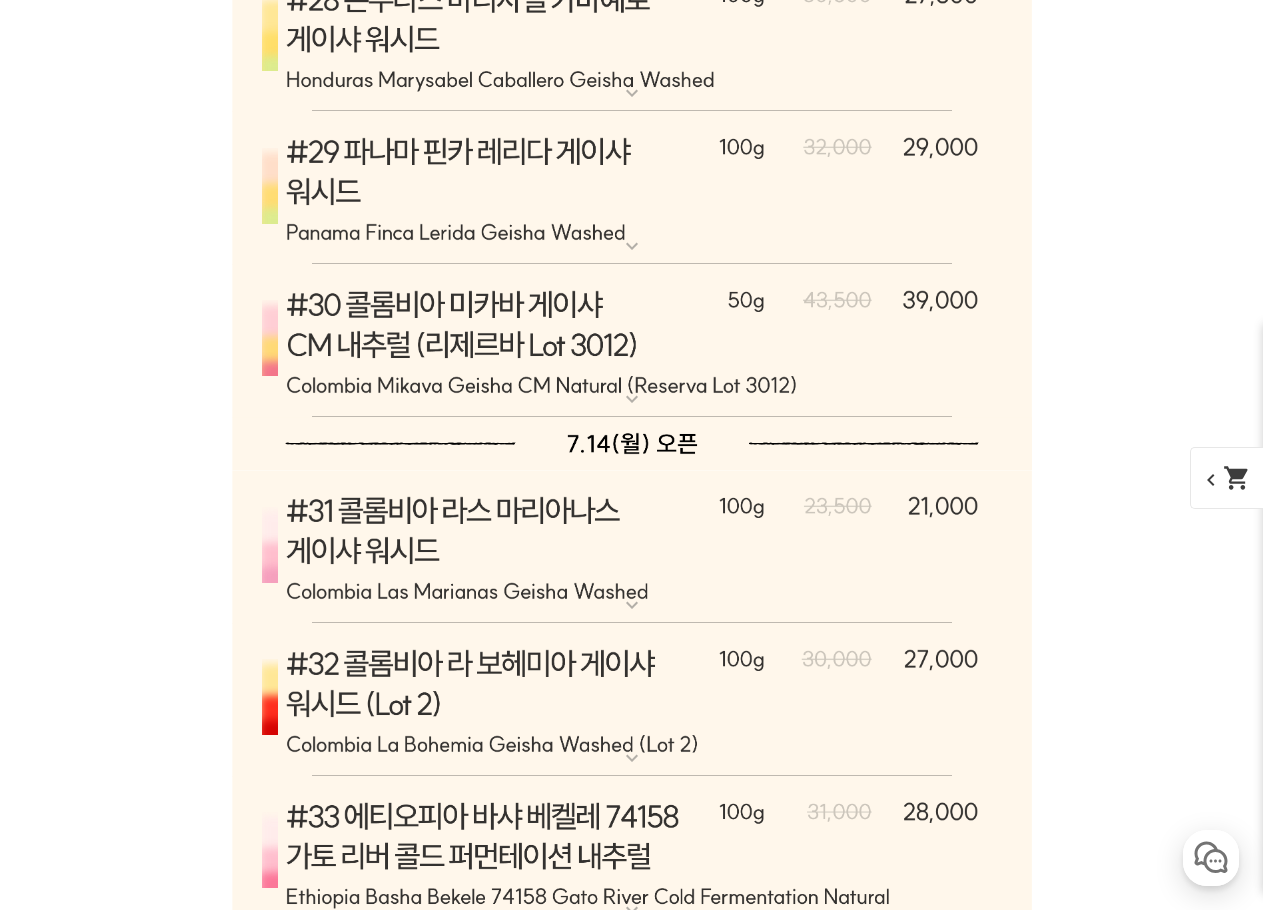 scroll, scrollTop: 12350, scrollLeft: 0, axis: vertical 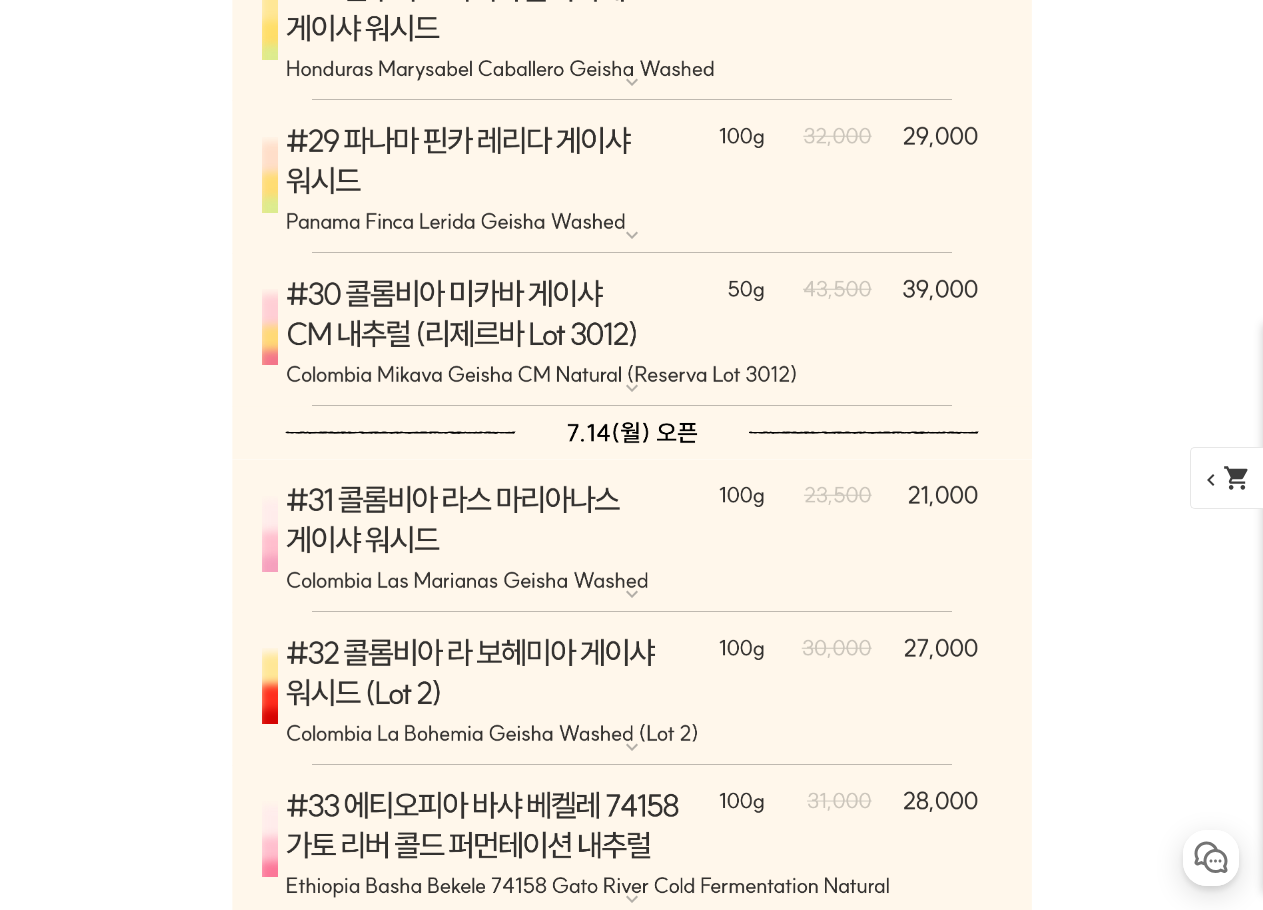click at bounding box center [632, -1489] 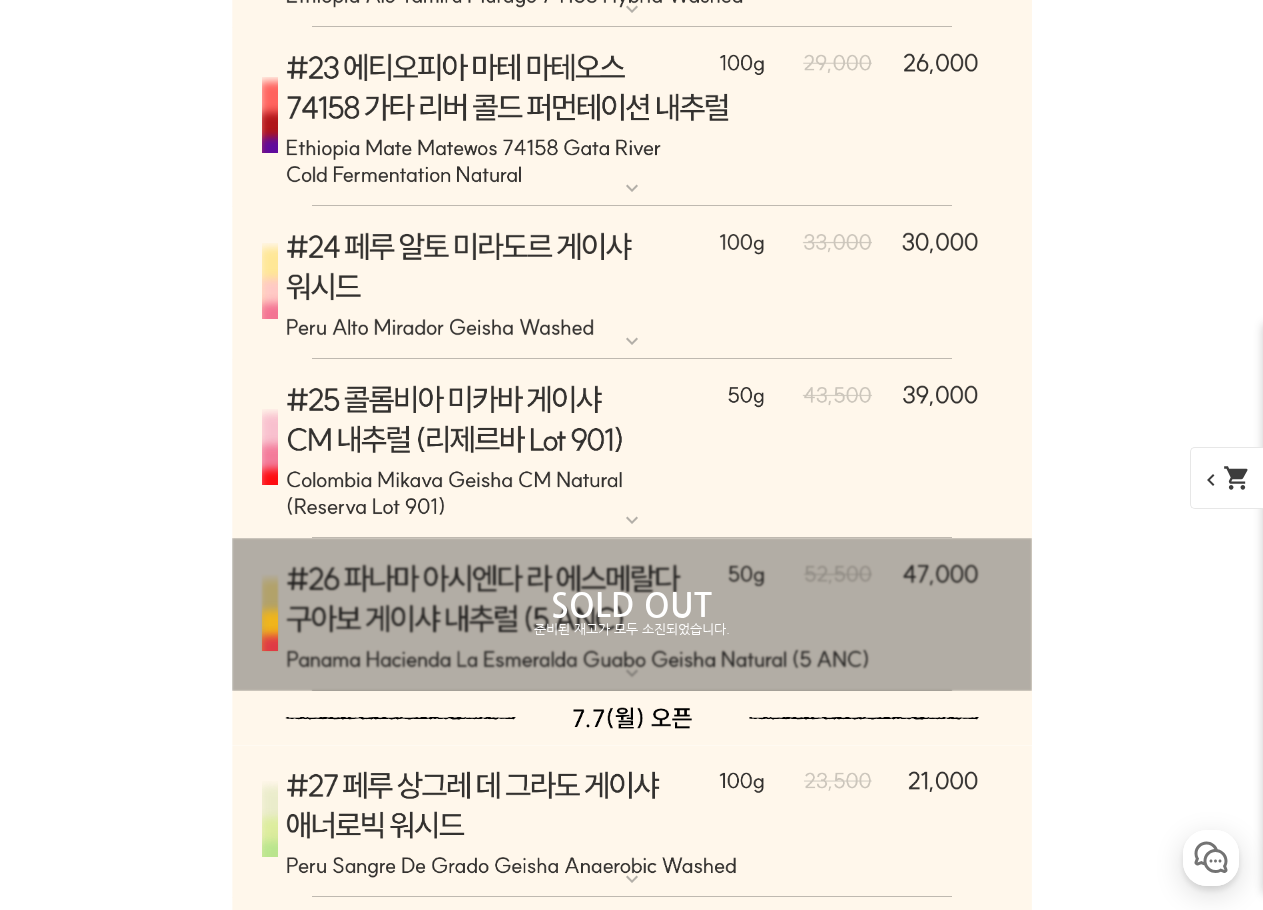 scroll, scrollTop: 12550, scrollLeft: 0, axis: vertical 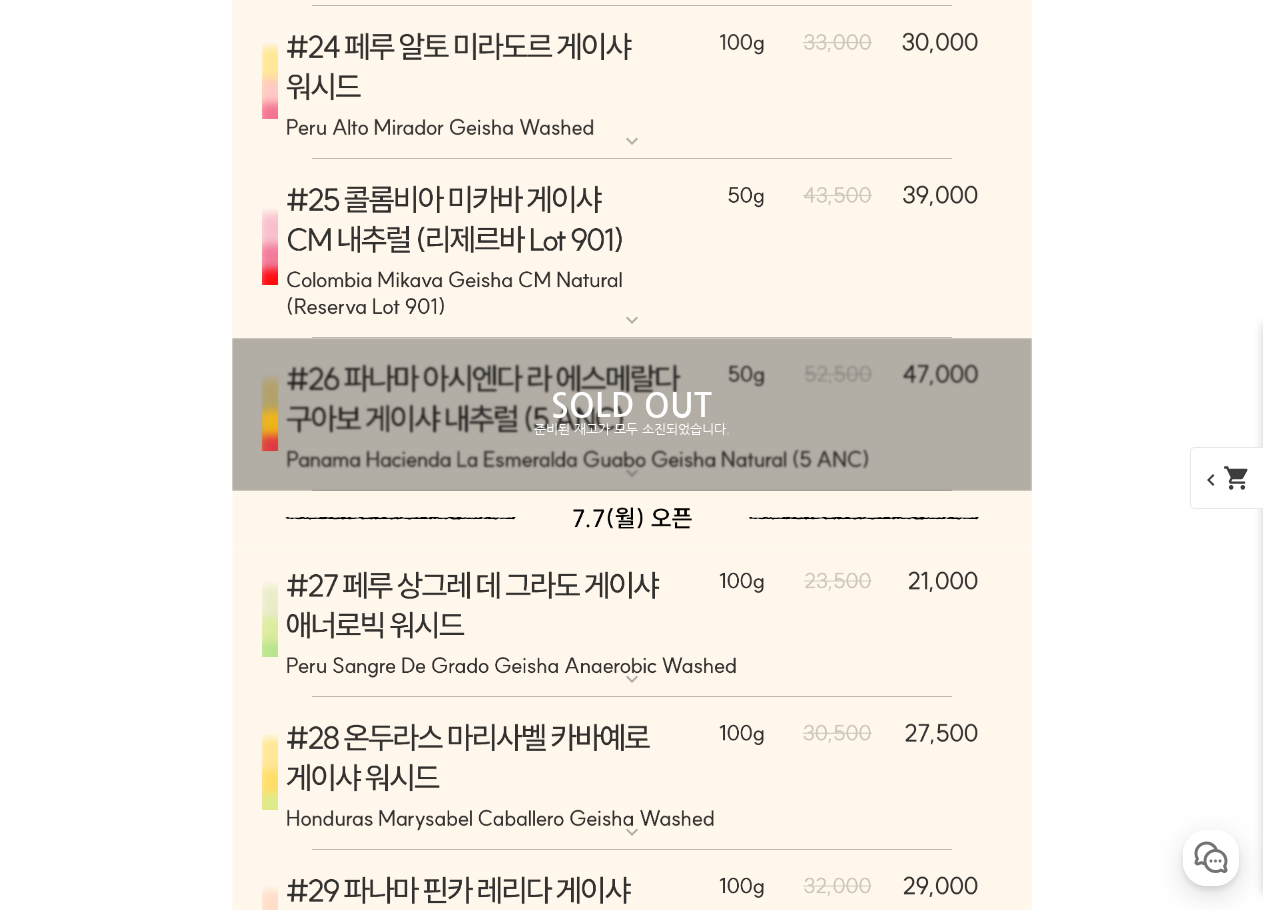 click at bounding box center (632, -1689) 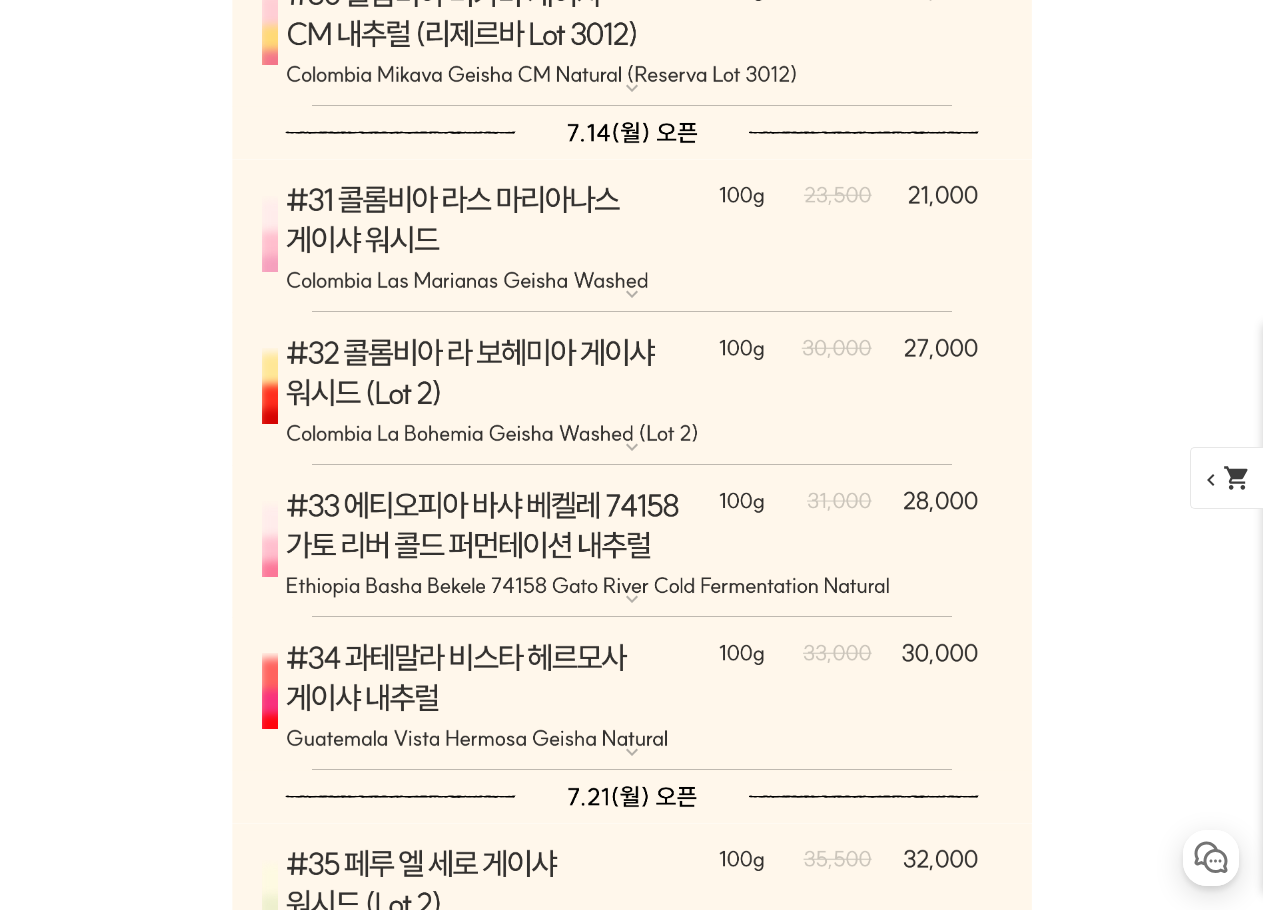 click at bounding box center [632, -1464] 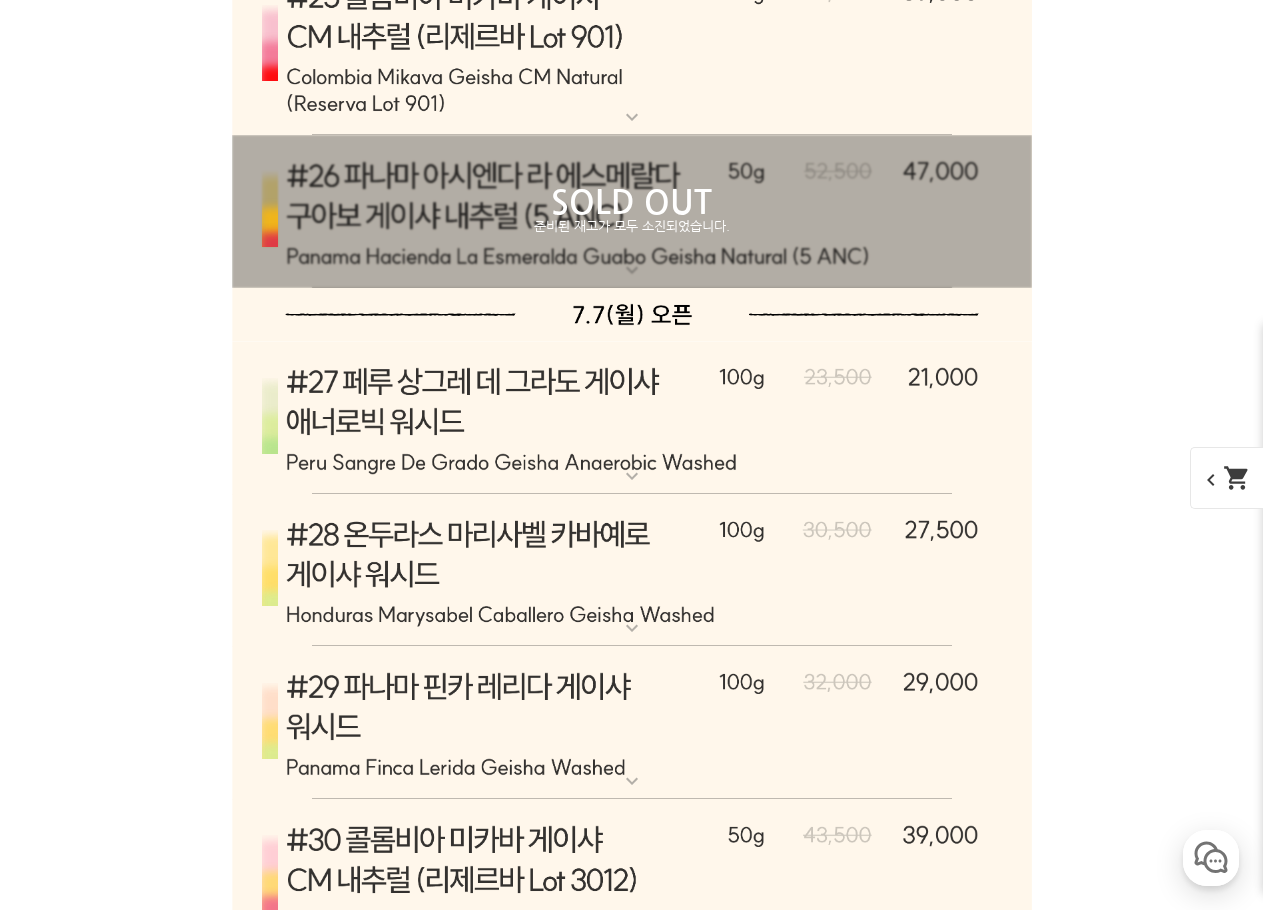 scroll, scrollTop: 12950, scrollLeft: 0, axis: vertical 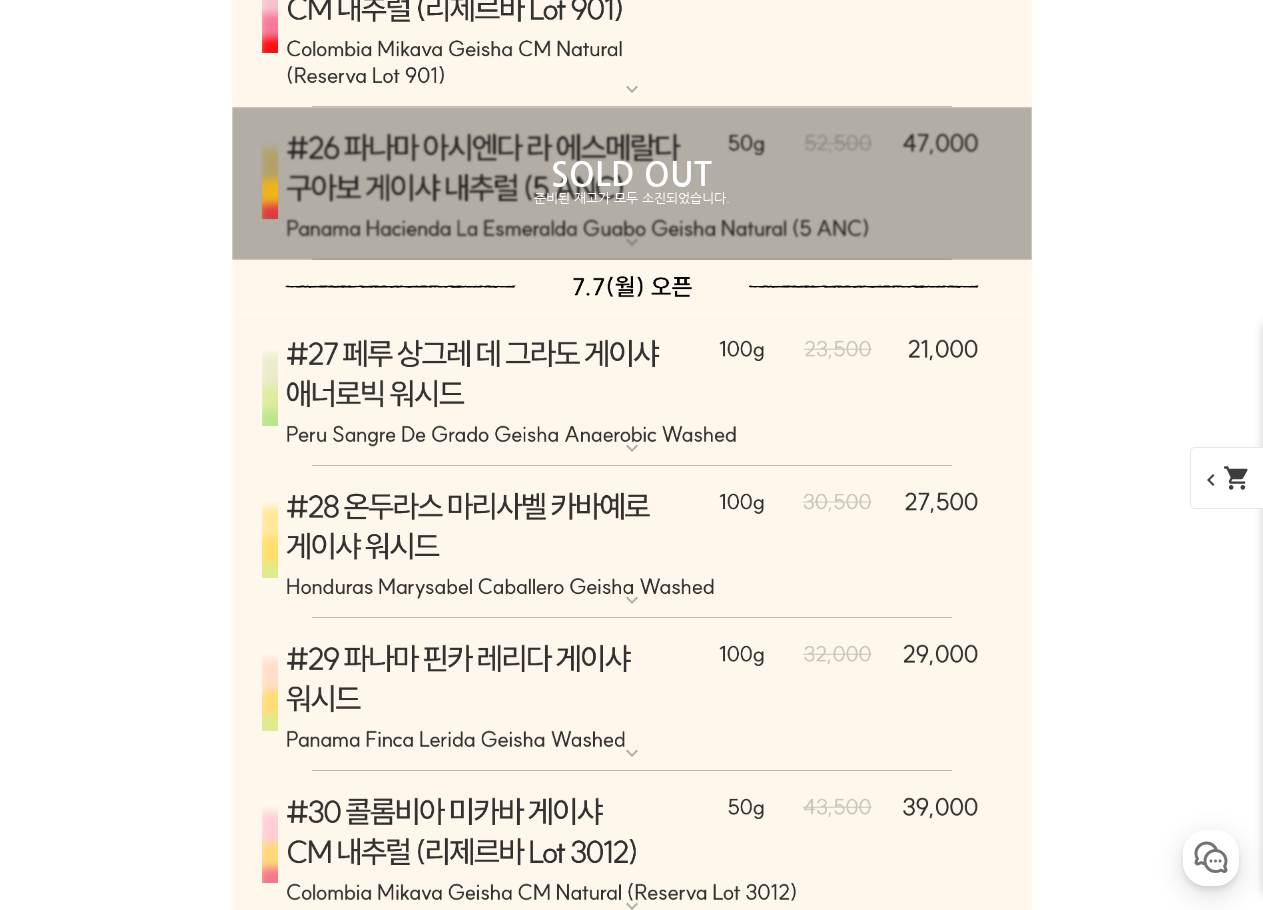 click at bounding box center [632, -1764] 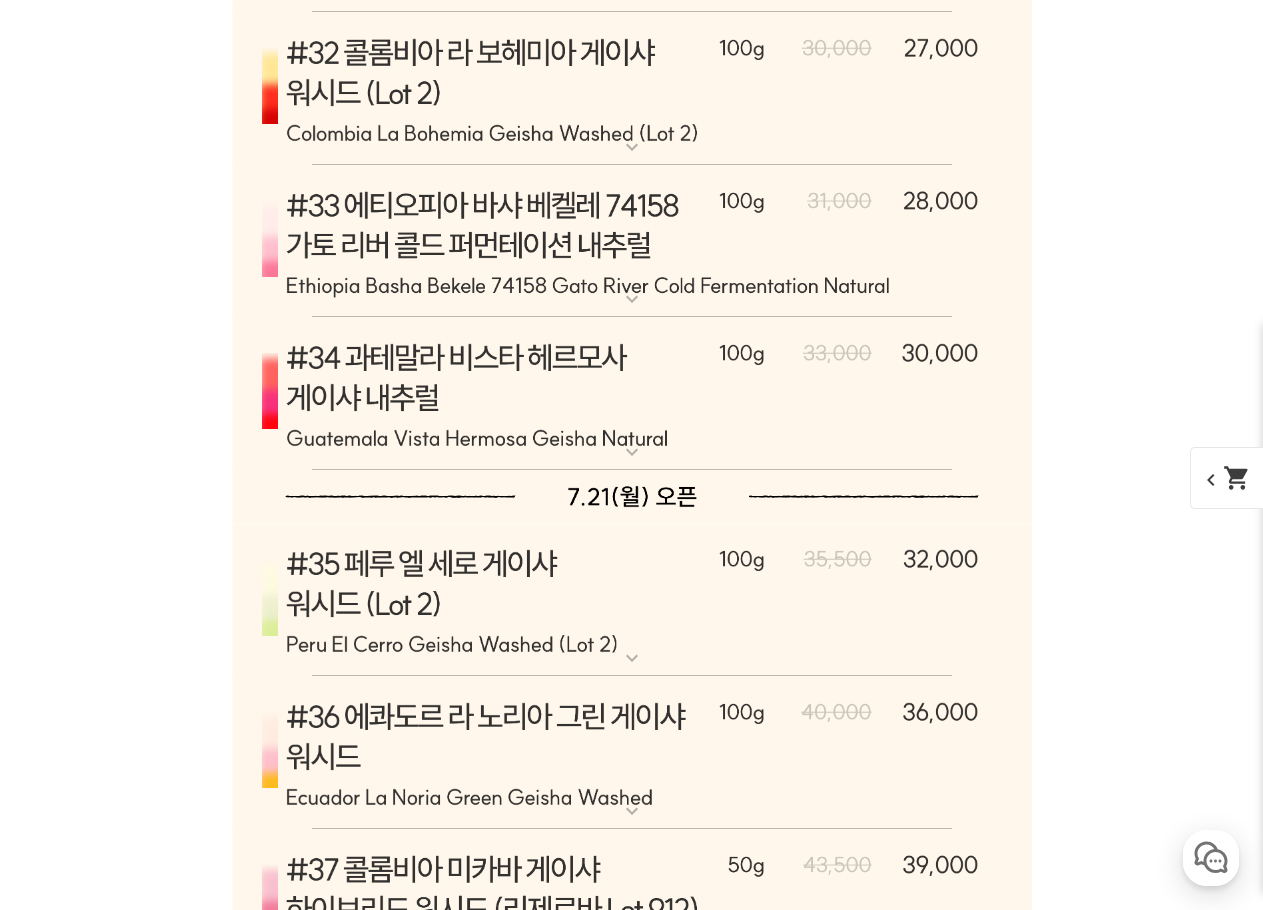 scroll, scrollTop: 13050, scrollLeft: 0, axis: vertical 